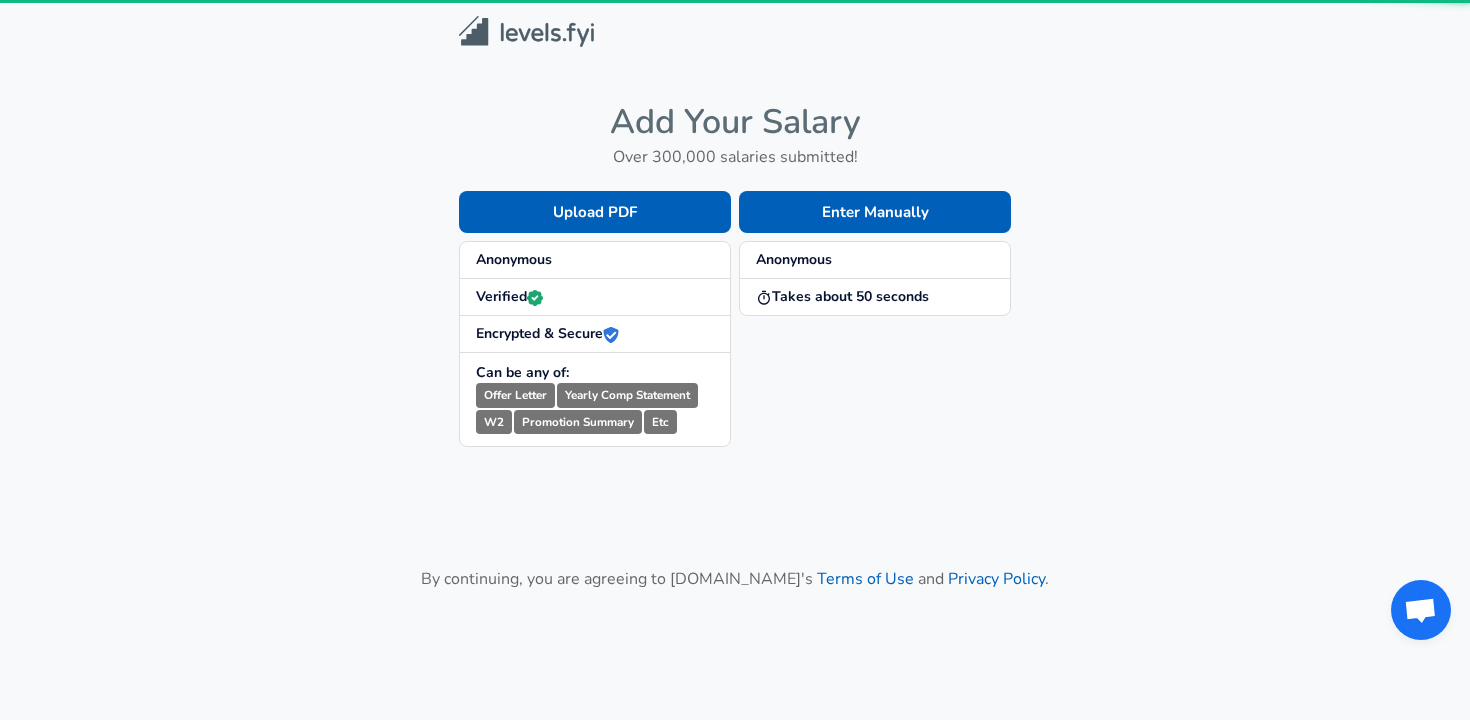 scroll, scrollTop: 0, scrollLeft: 0, axis: both 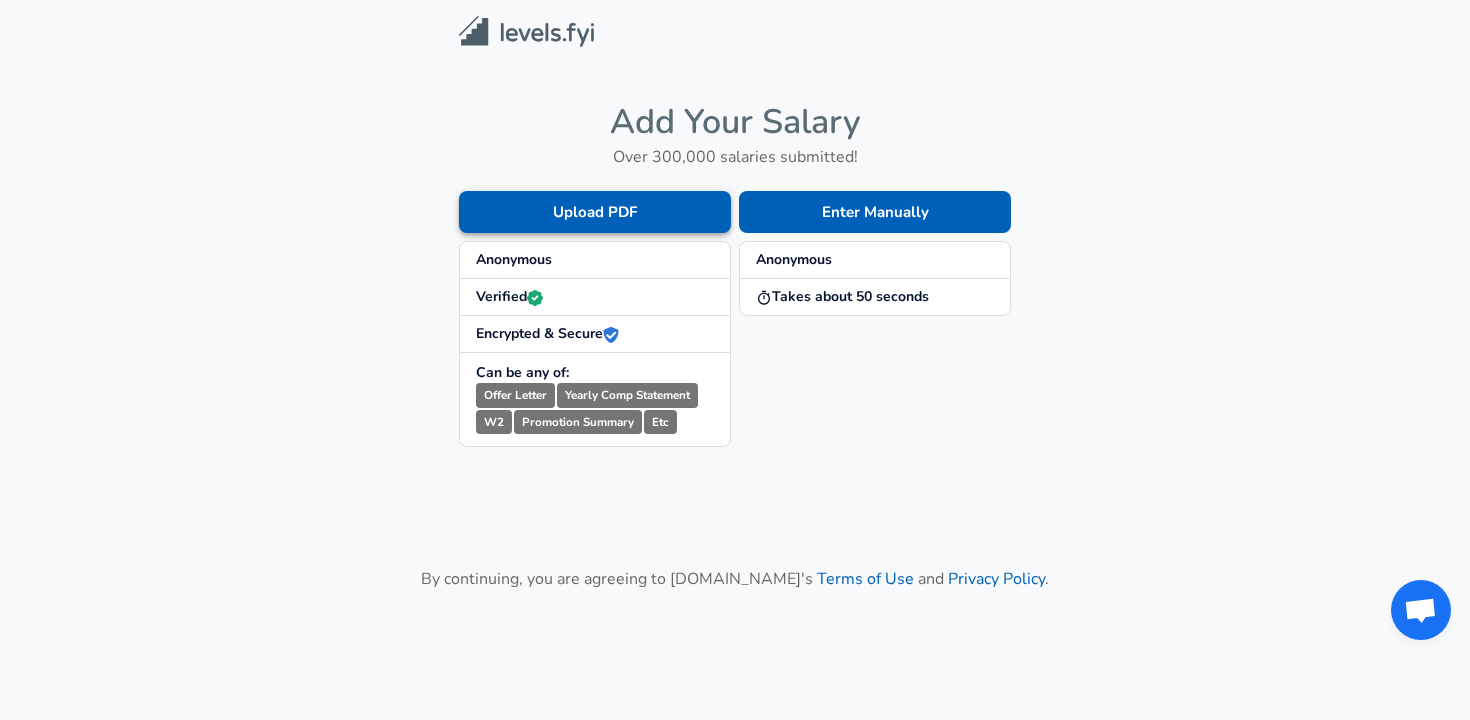 click on "Upload PDF" at bounding box center (595, 212) 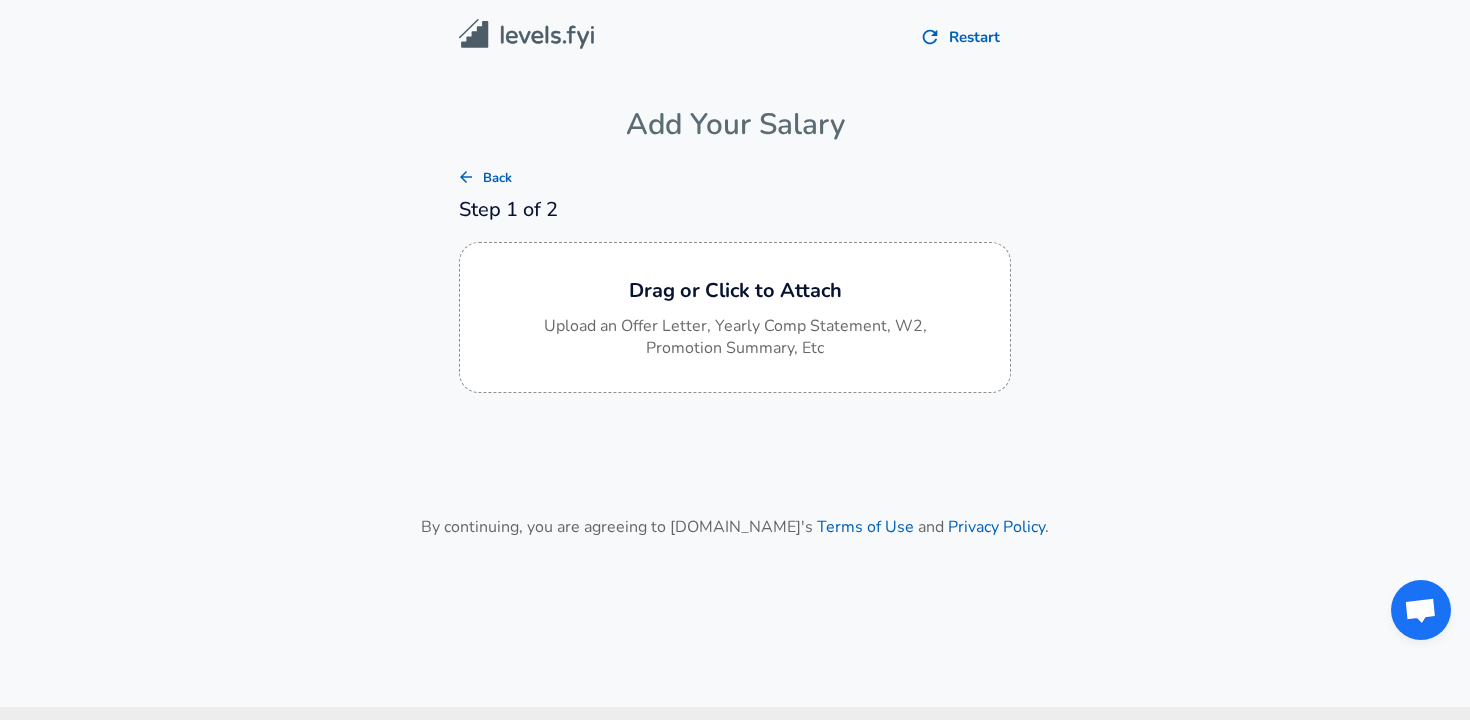 click 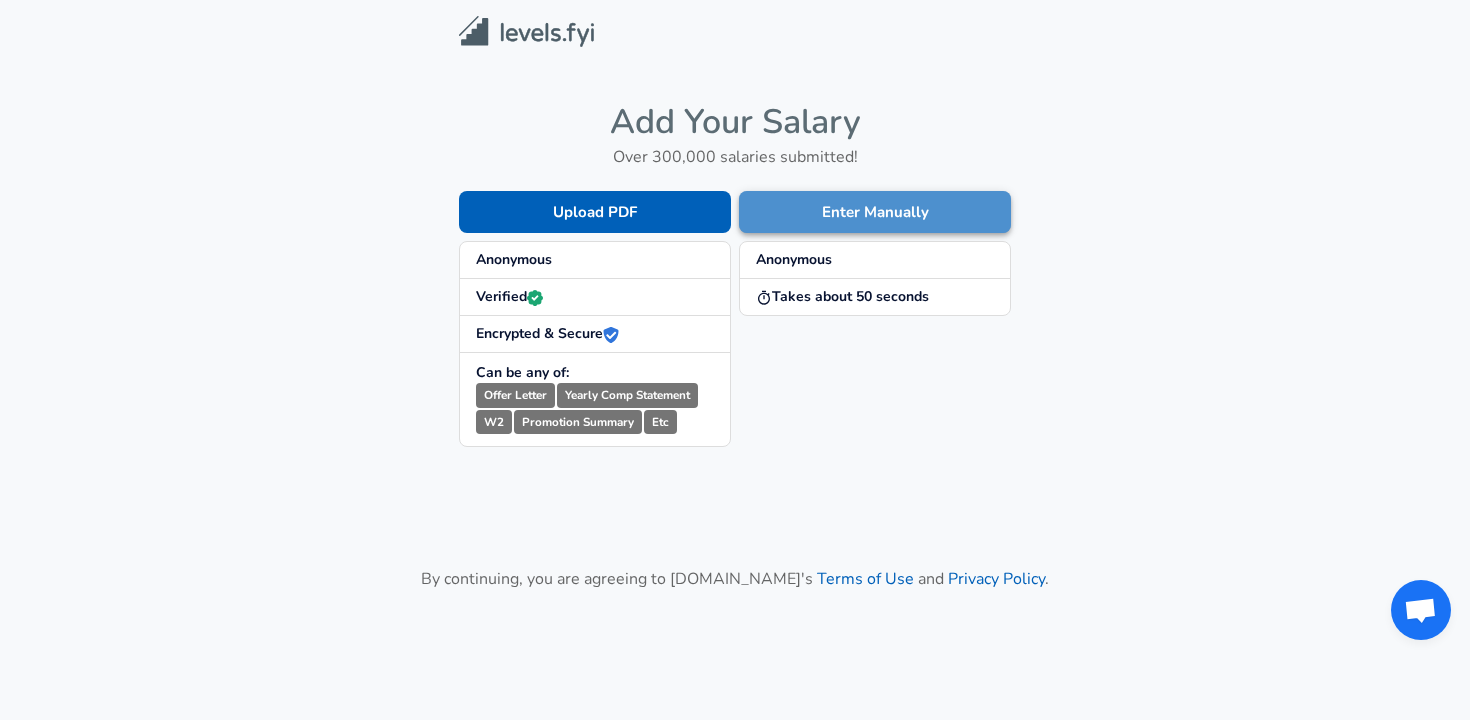 click on "Enter Manually" at bounding box center [875, 212] 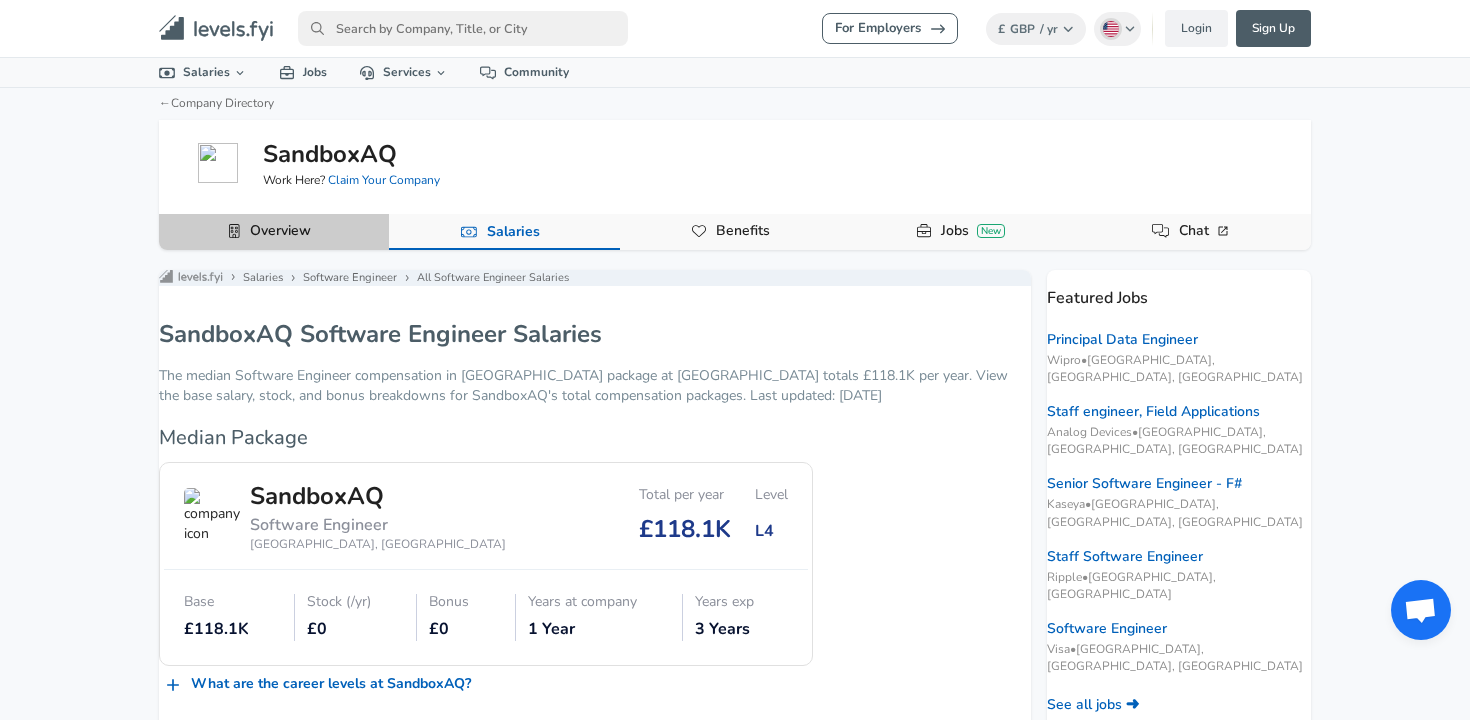 click on "Overview" at bounding box center [280, 231] 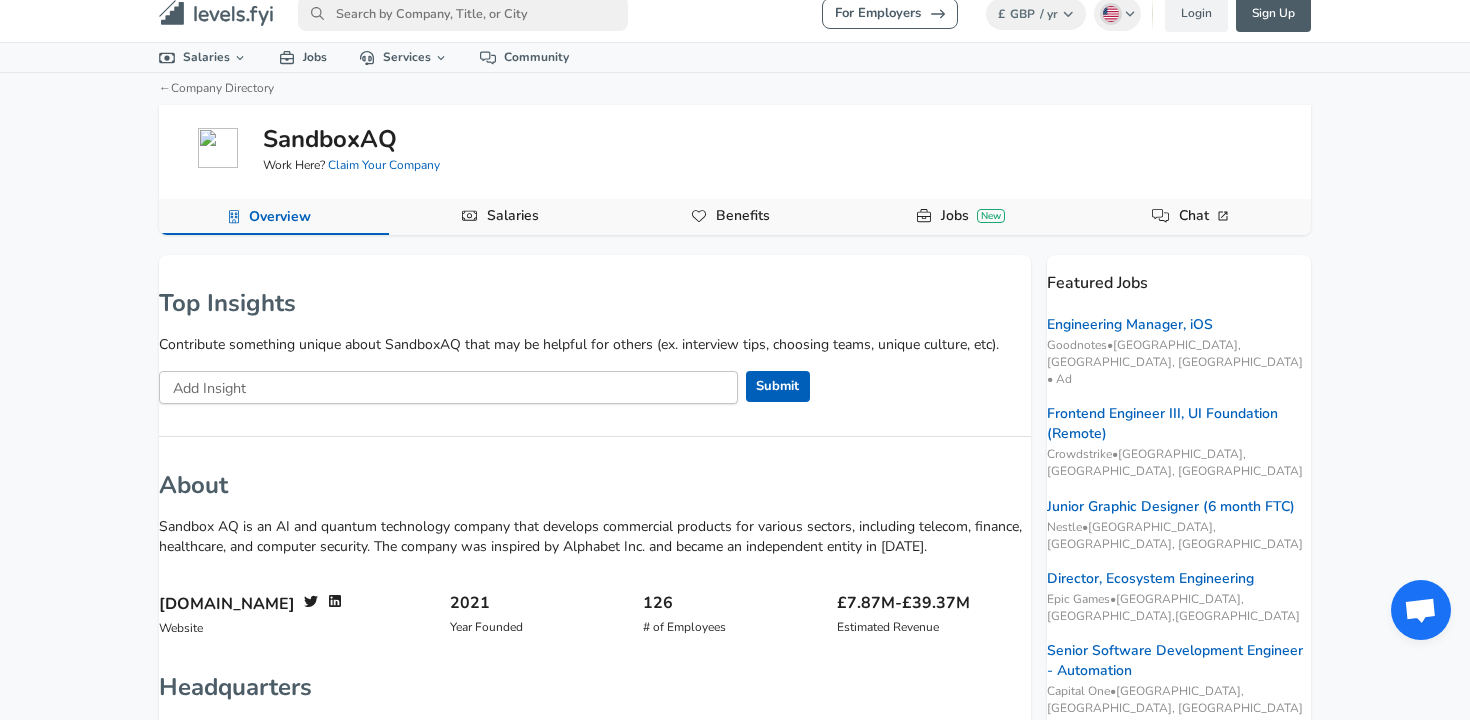scroll, scrollTop: 0, scrollLeft: 0, axis: both 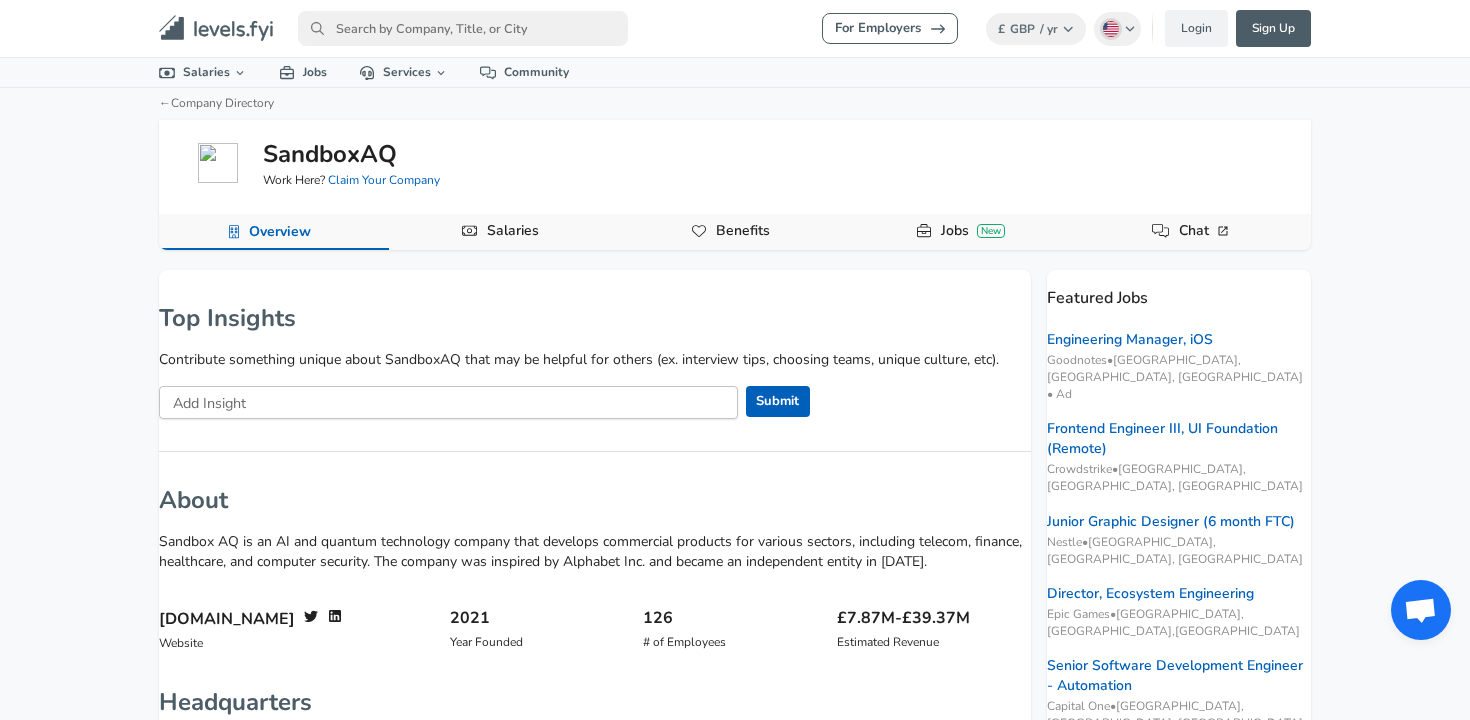 click at bounding box center [463, 28] 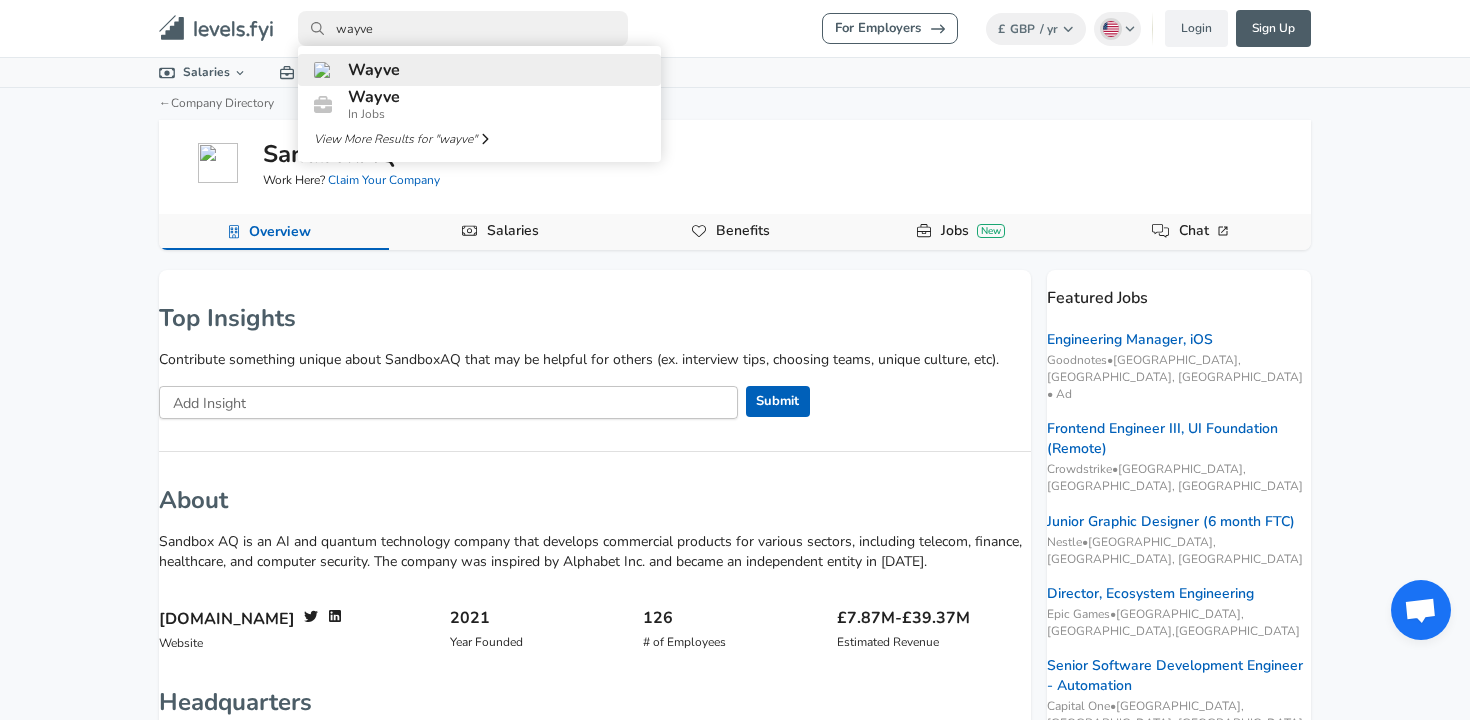type on "wayve" 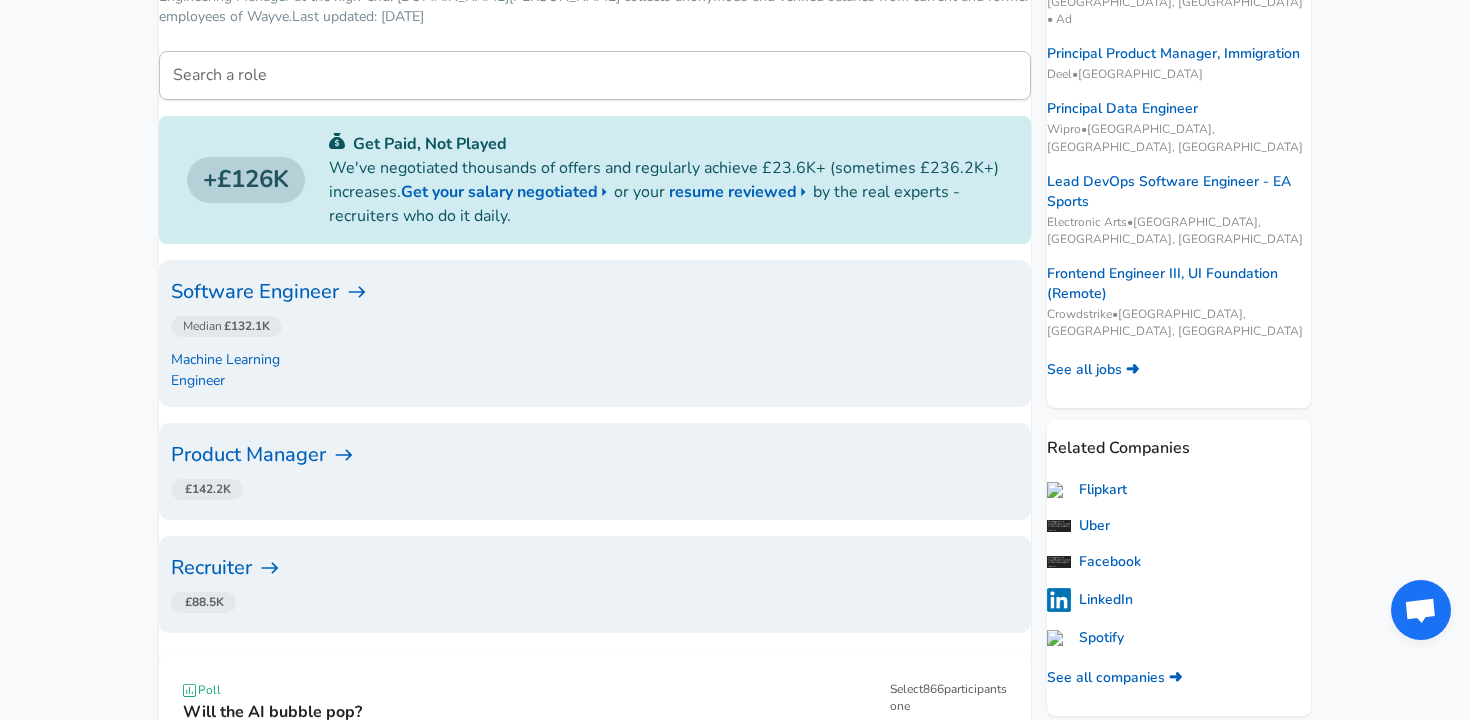 scroll, scrollTop: 379, scrollLeft: 0, axis: vertical 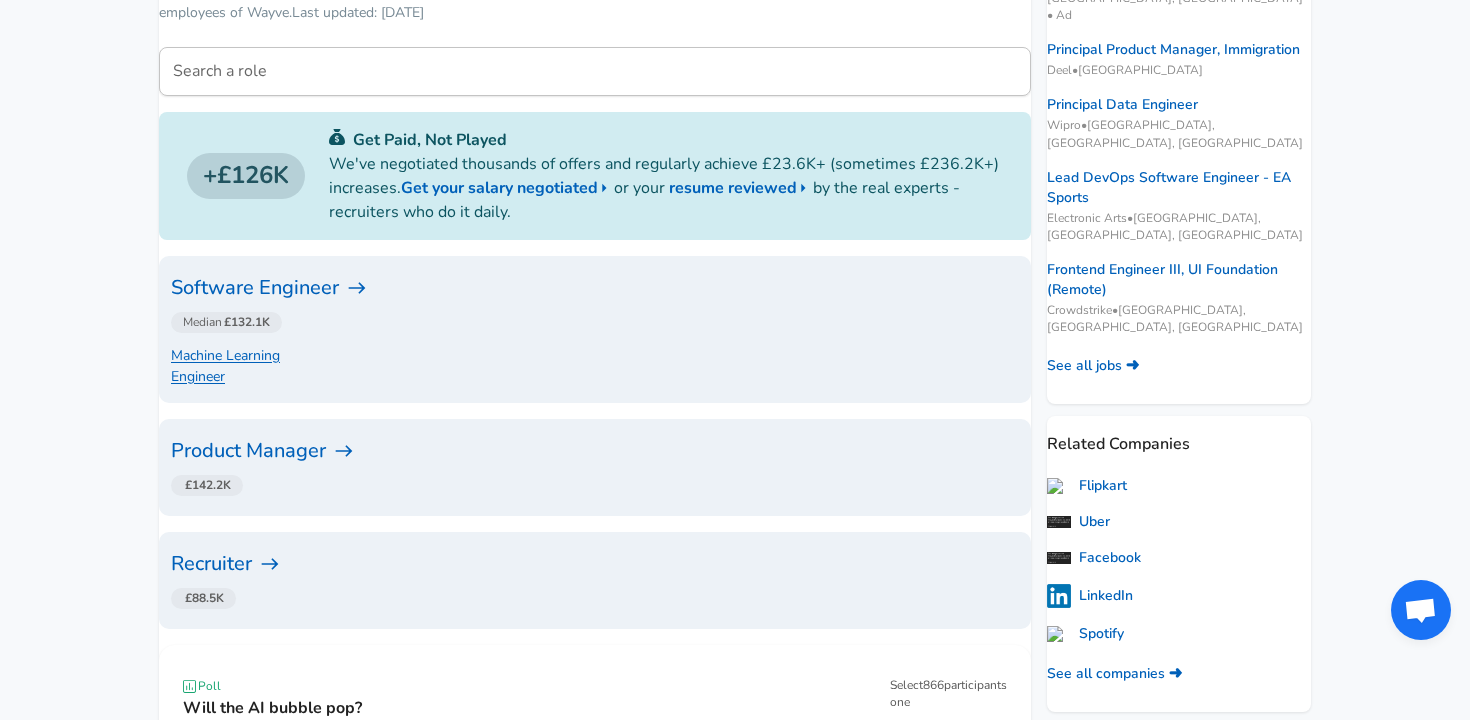 click on "Machine Learning Engineer" at bounding box center (250, 366) 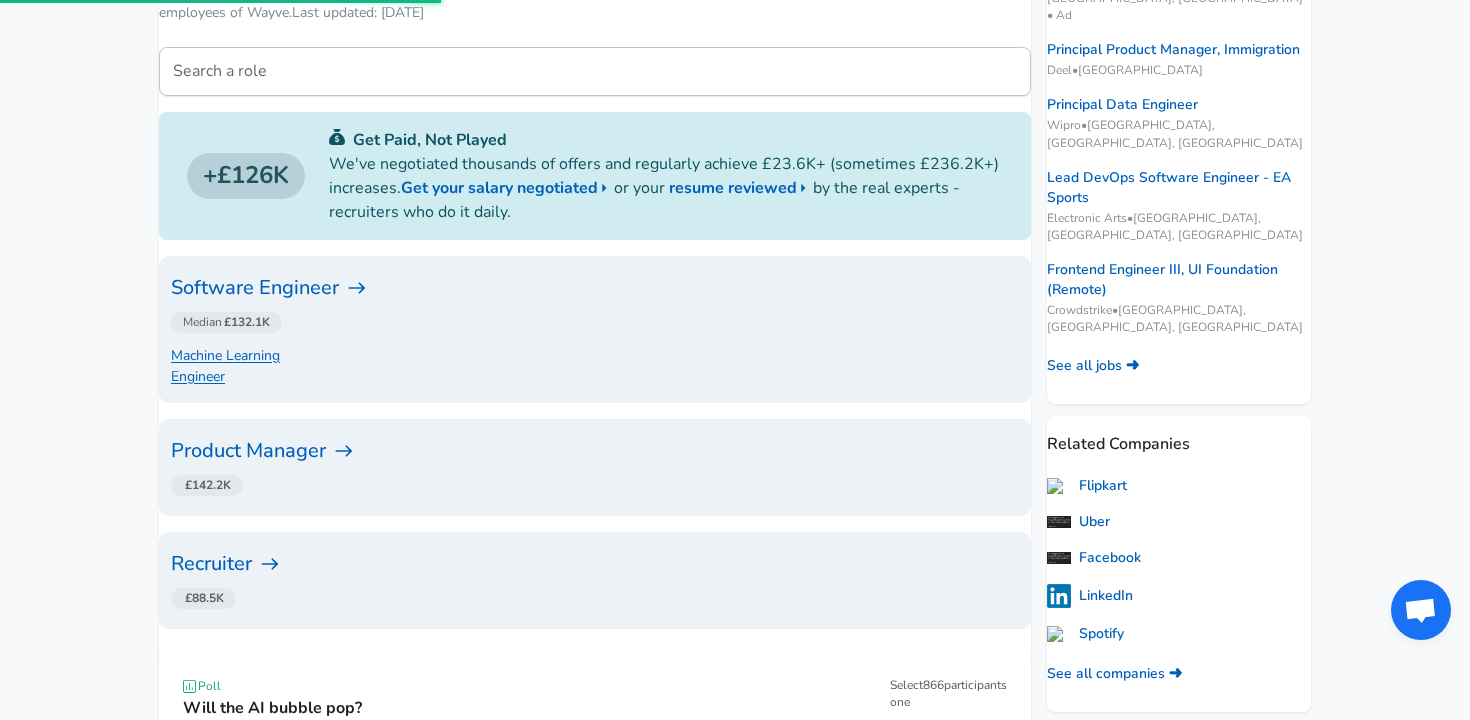 scroll, scrollTop: 0, scrollLeft: 0, axis: both 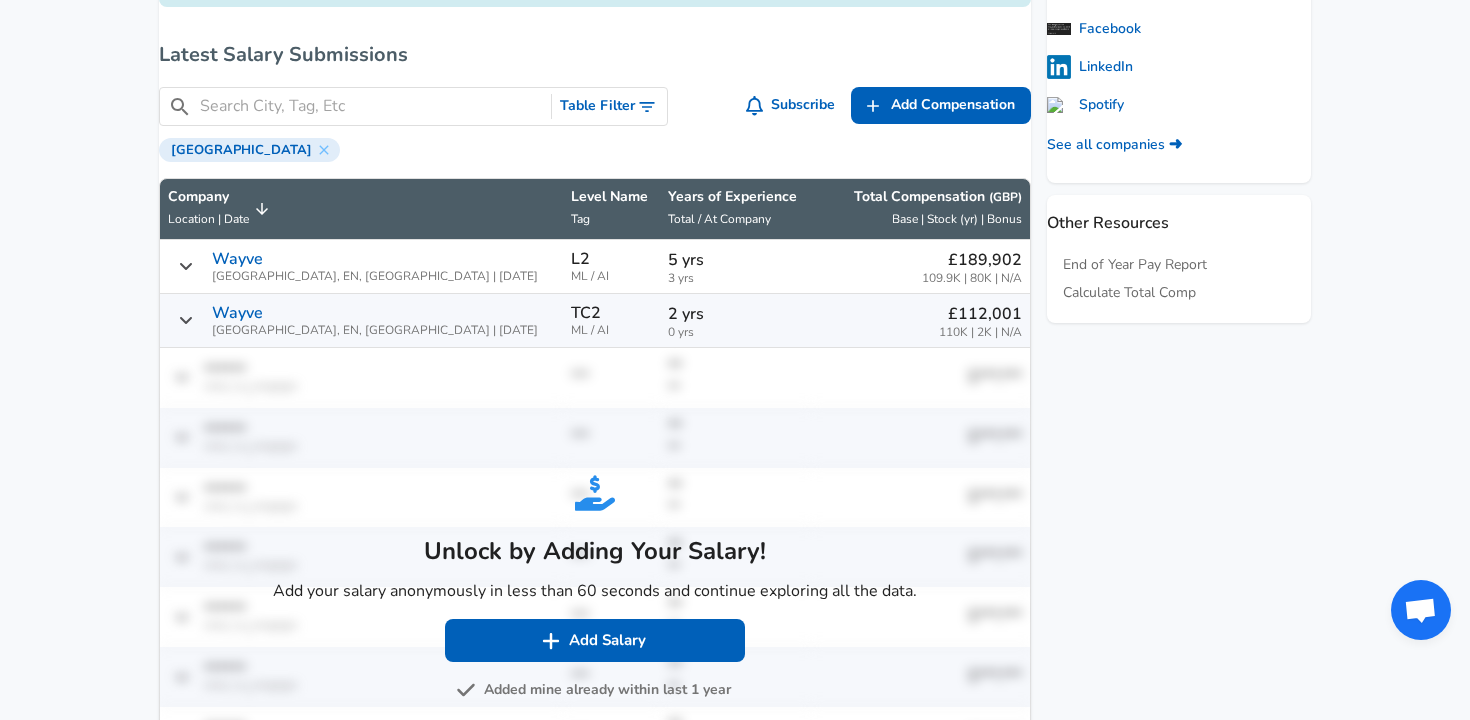 click on "Wayve [GEOGRAPHIC_DATA], EN, [GEOGRAPHIC_DATA]   |   [DATE]" at bounding box center (375, 266) 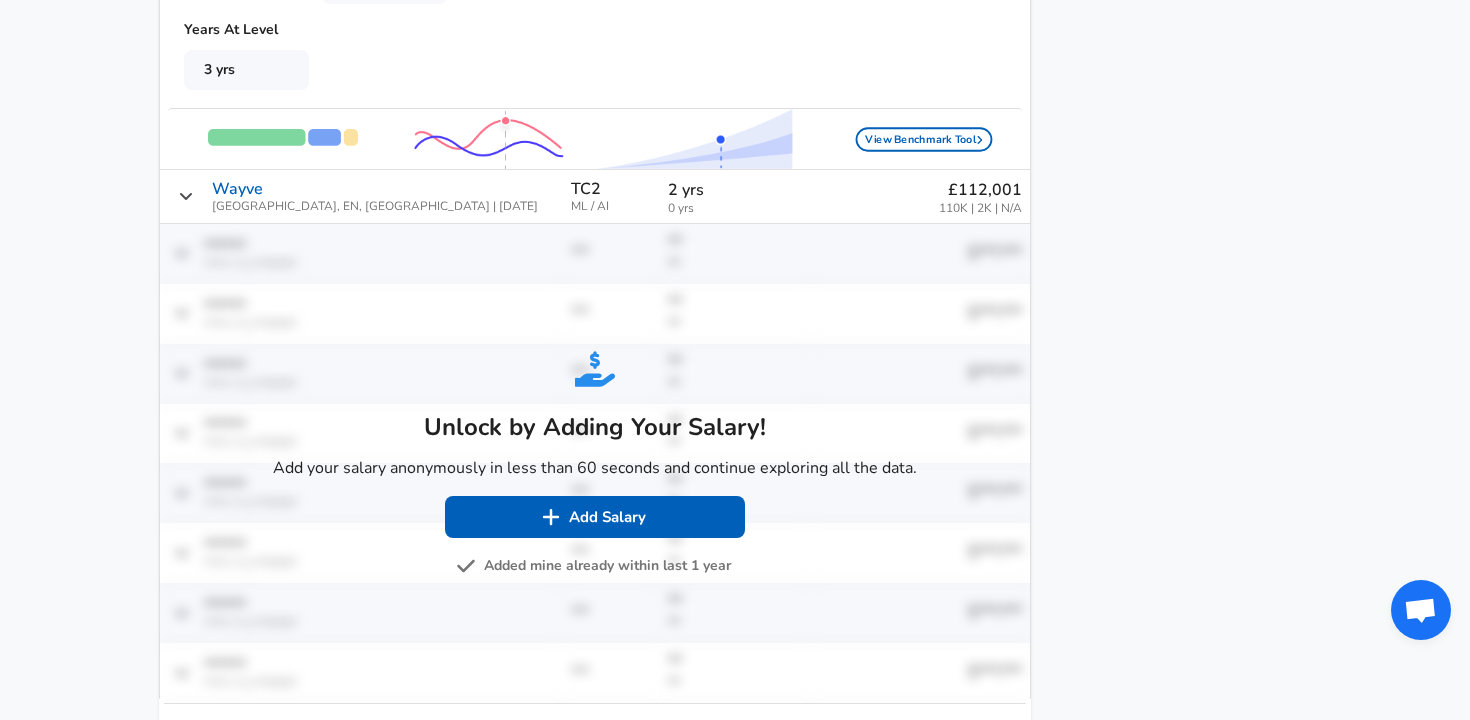 scroll, scrollTop: 1760, scrollLeft: 0, axis: vertical 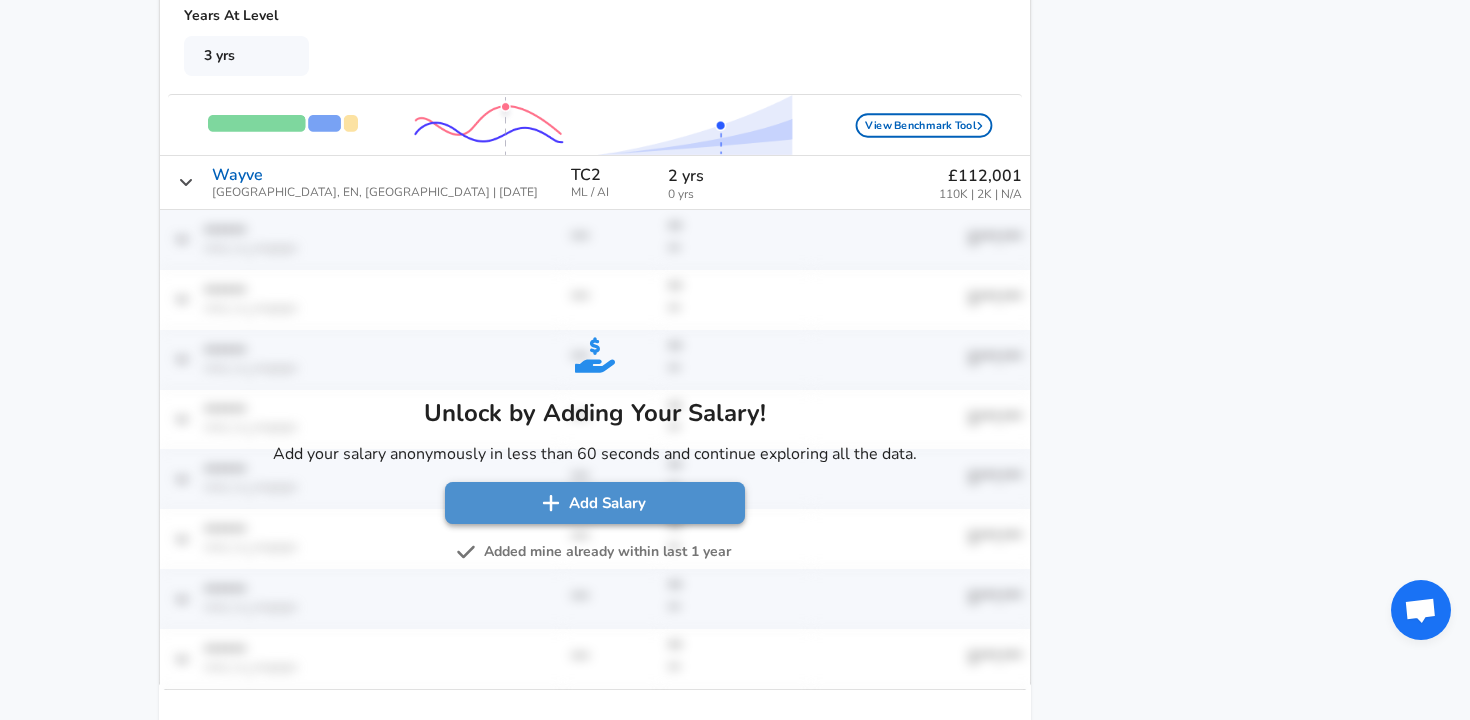 click on "Add Salary" at bounding box center [595, 503] 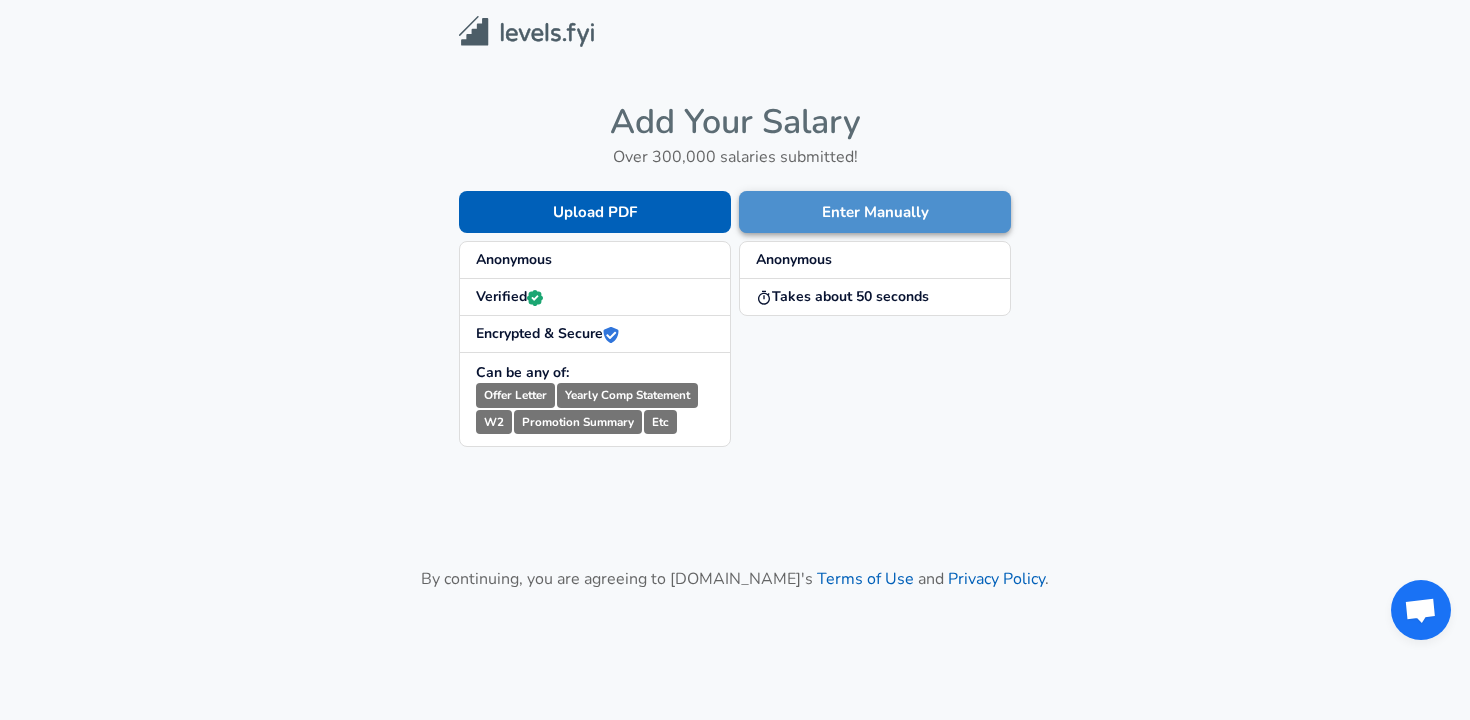 click on "Enter Manually" at bounding box center (875, 212) 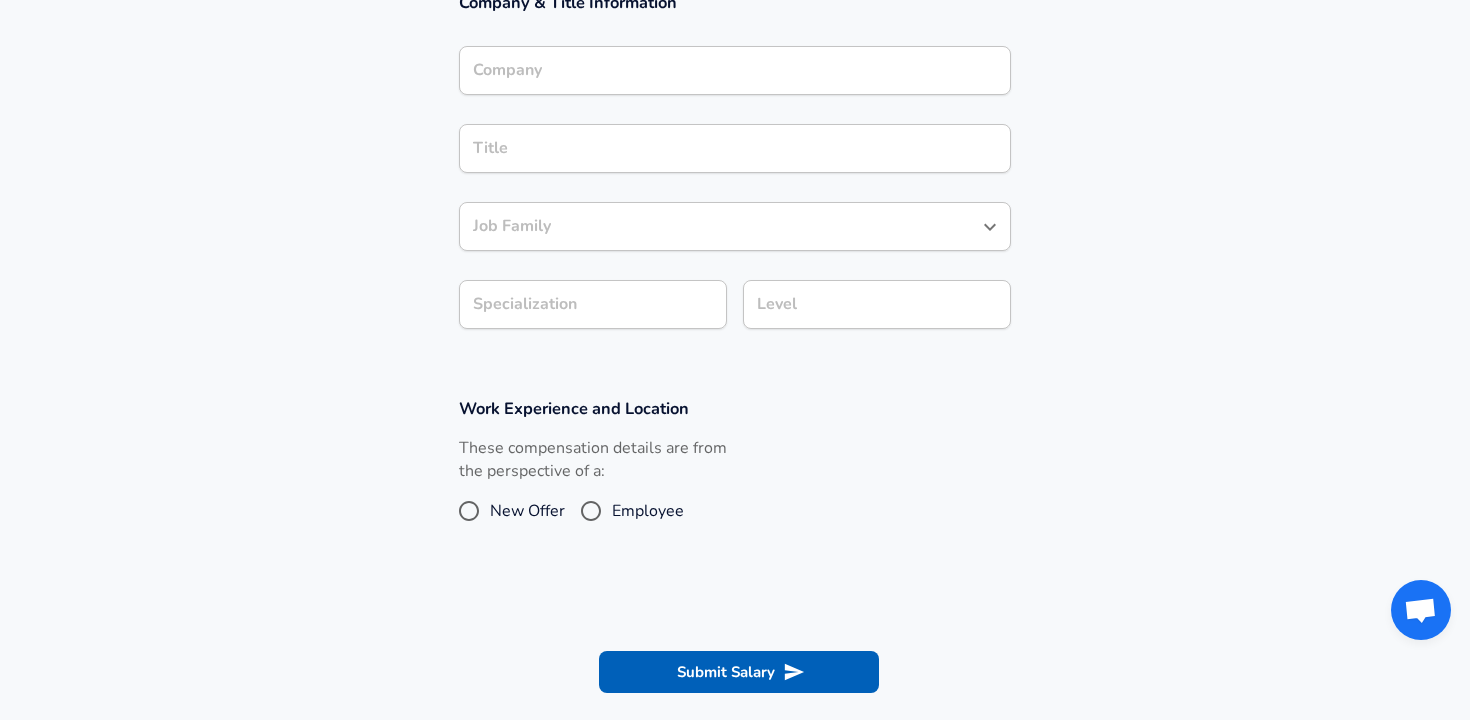 scroll, scrollTop: 369, scrollLeft: 0, axis: vertical 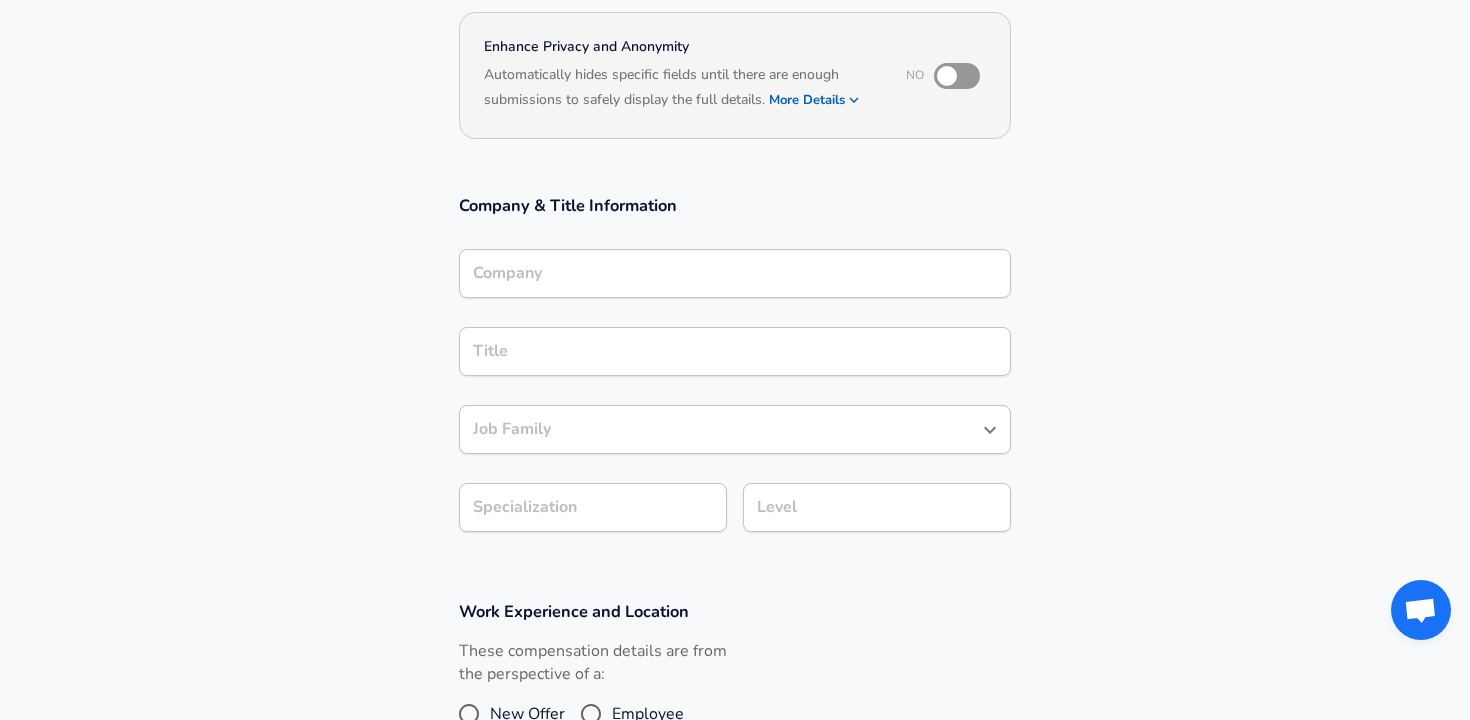 click on "Company Company" at bounding box center (735, 272) 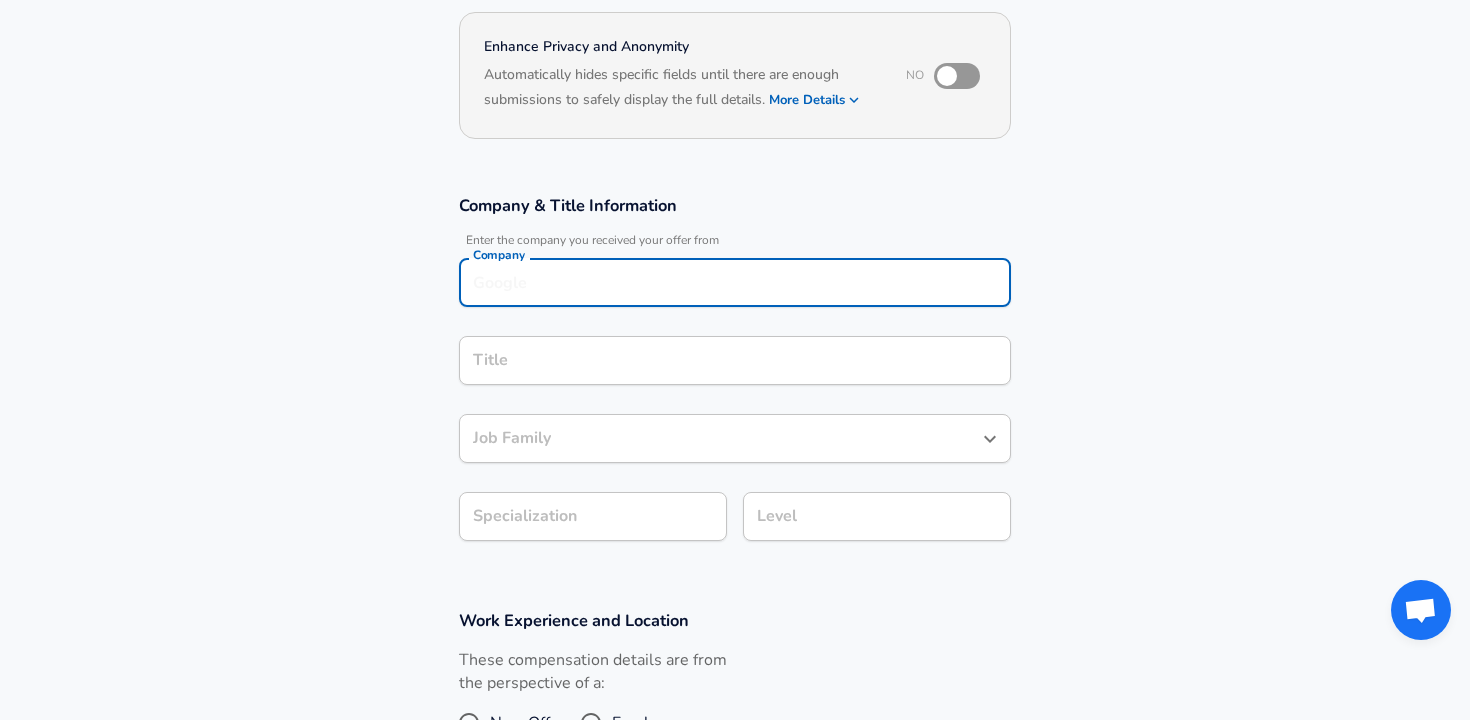 scroll, scrollTop: 205, scrollLeft: 0, axis: vertical 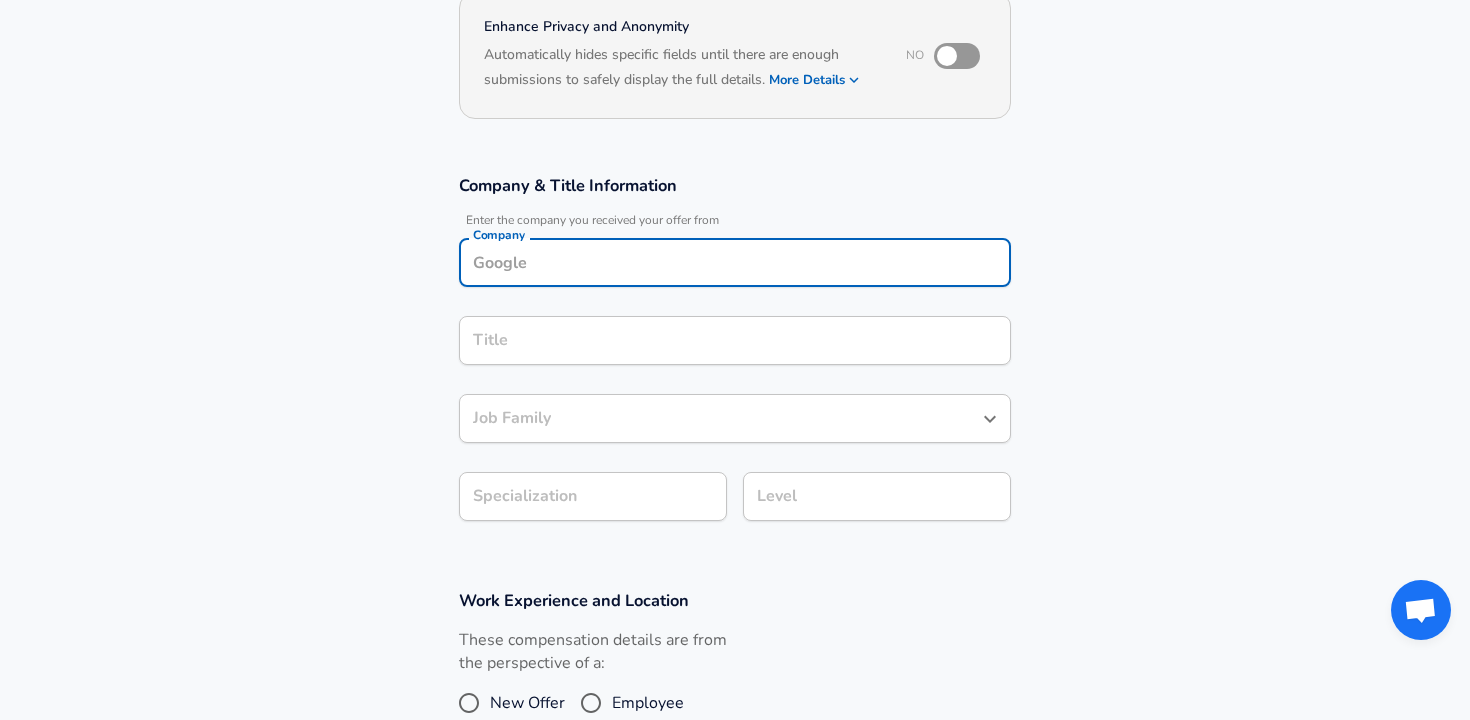click on "Company" at bounding box center [735, 262] 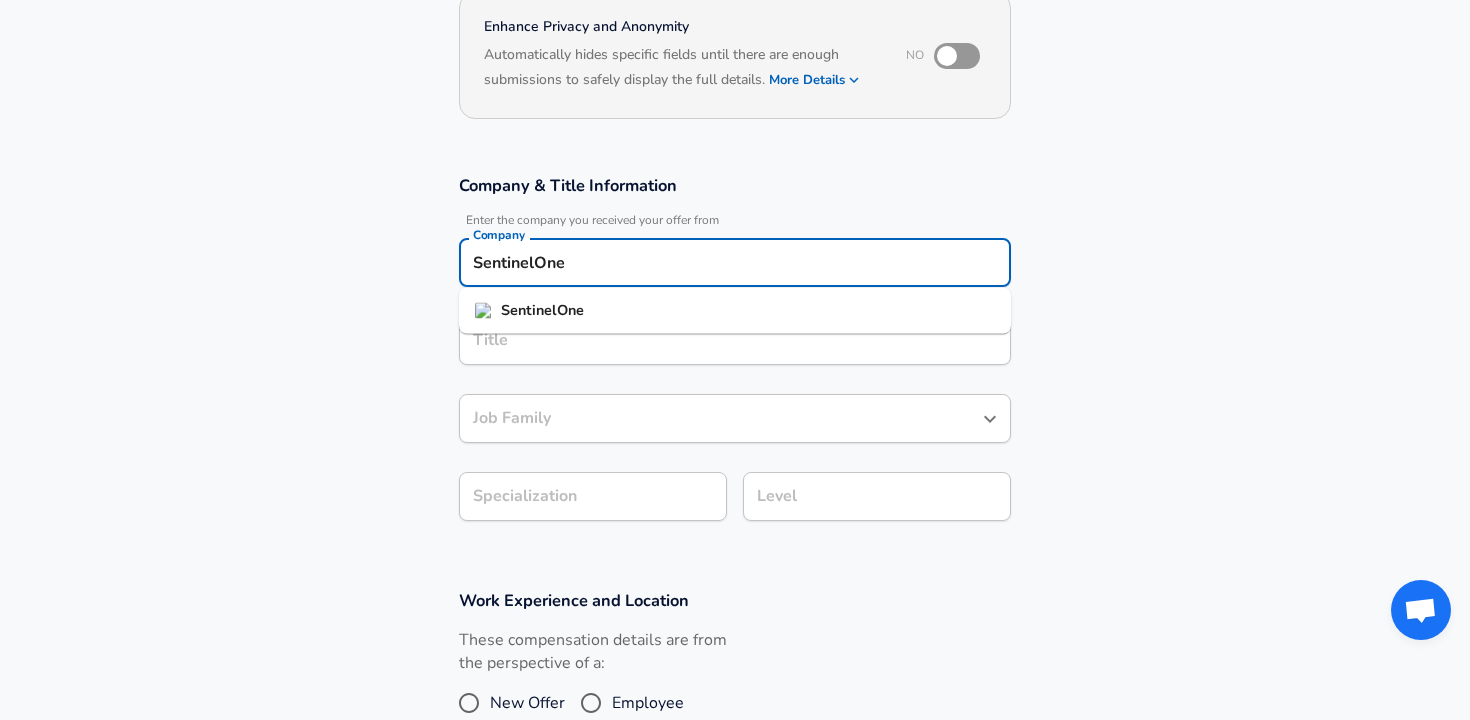 click on "SentinelOne" at bounding box center (735, 311) 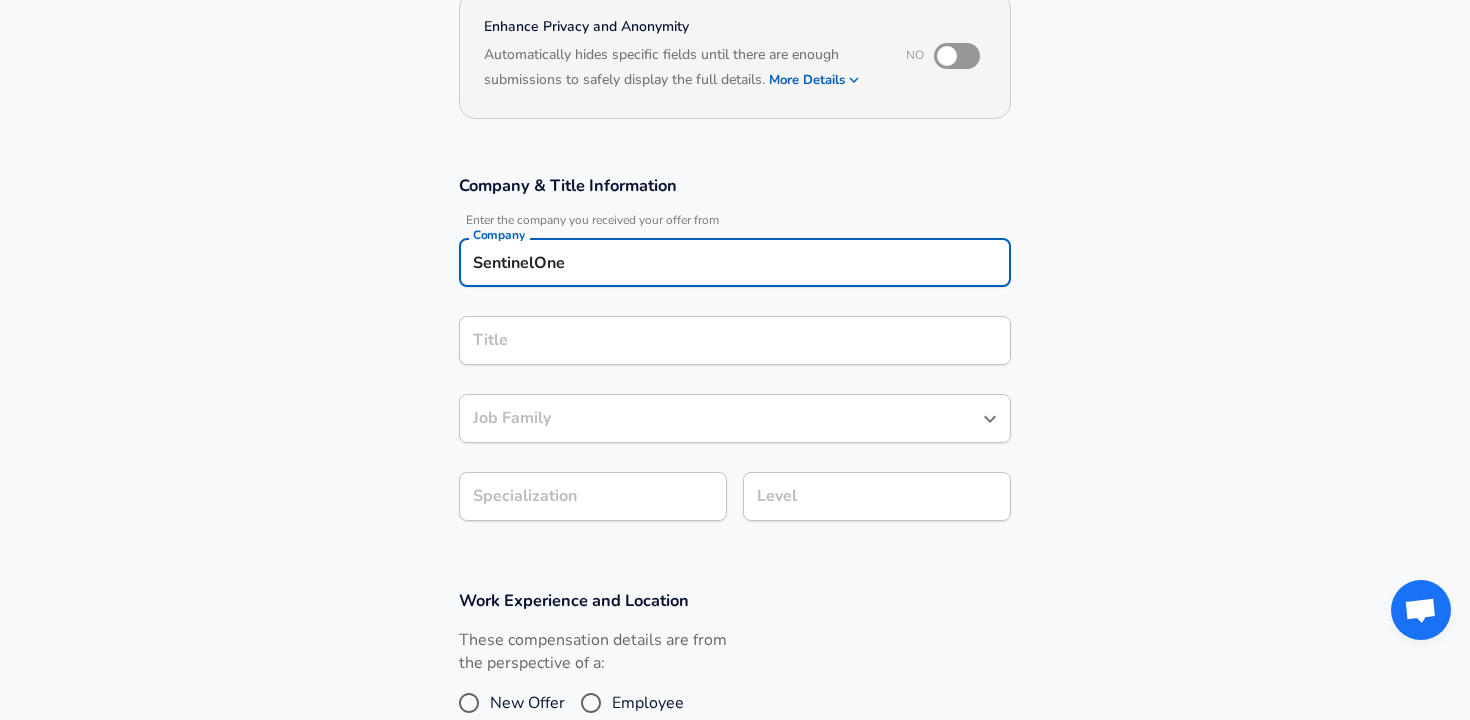 type on "SentinelOne" 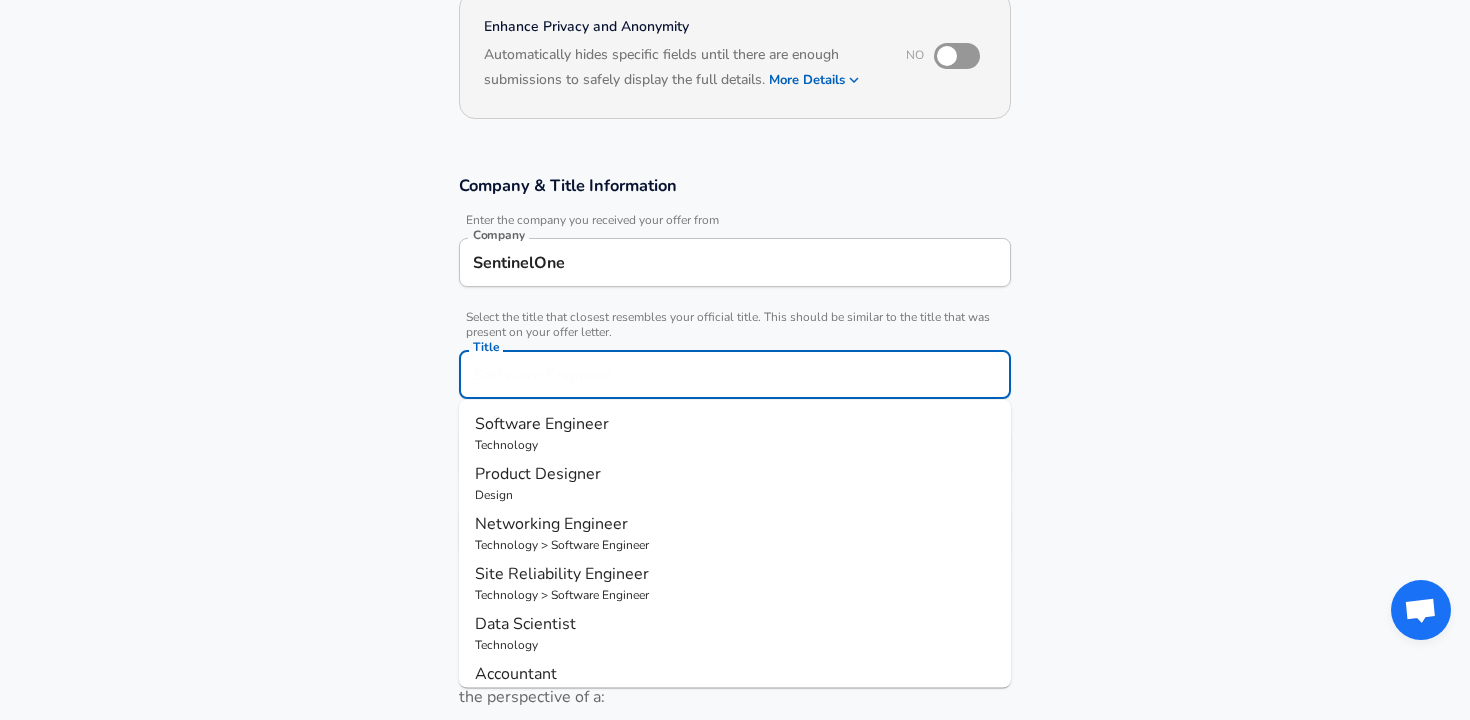 scroll, scrollTop: 245, scrollLeft: 0, axis: vertical 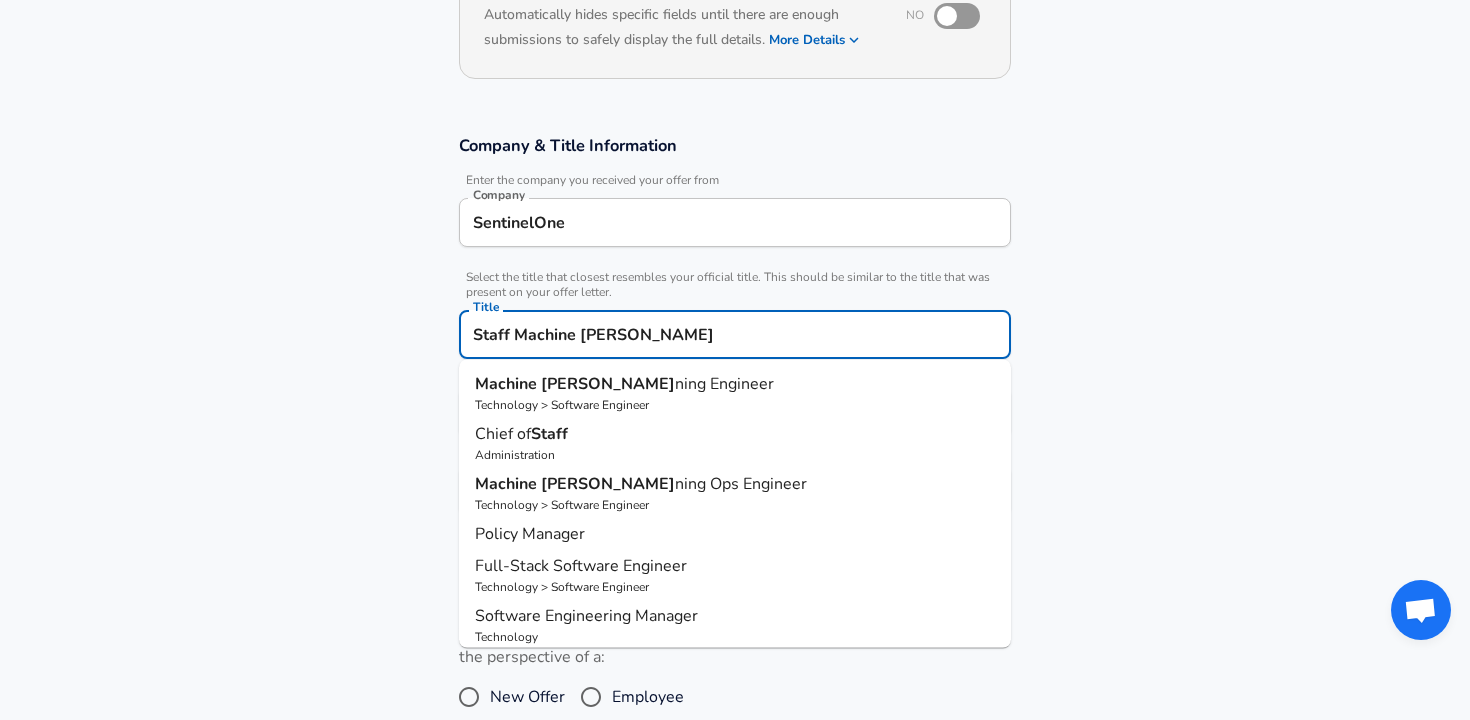 click on "Machine     [PERSON_NAME] ning Engineer" at bounding box center [735, 384] 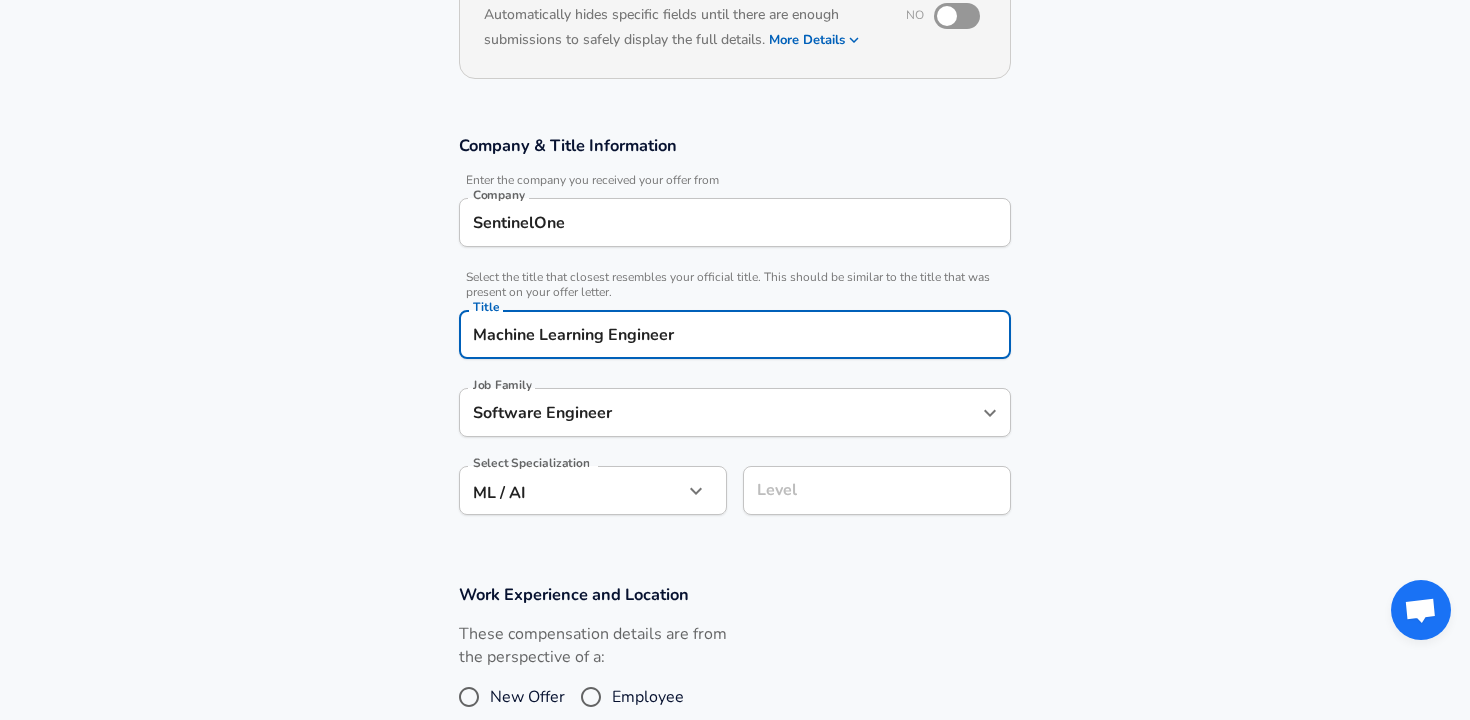 type on "Machine Learning Engineer" 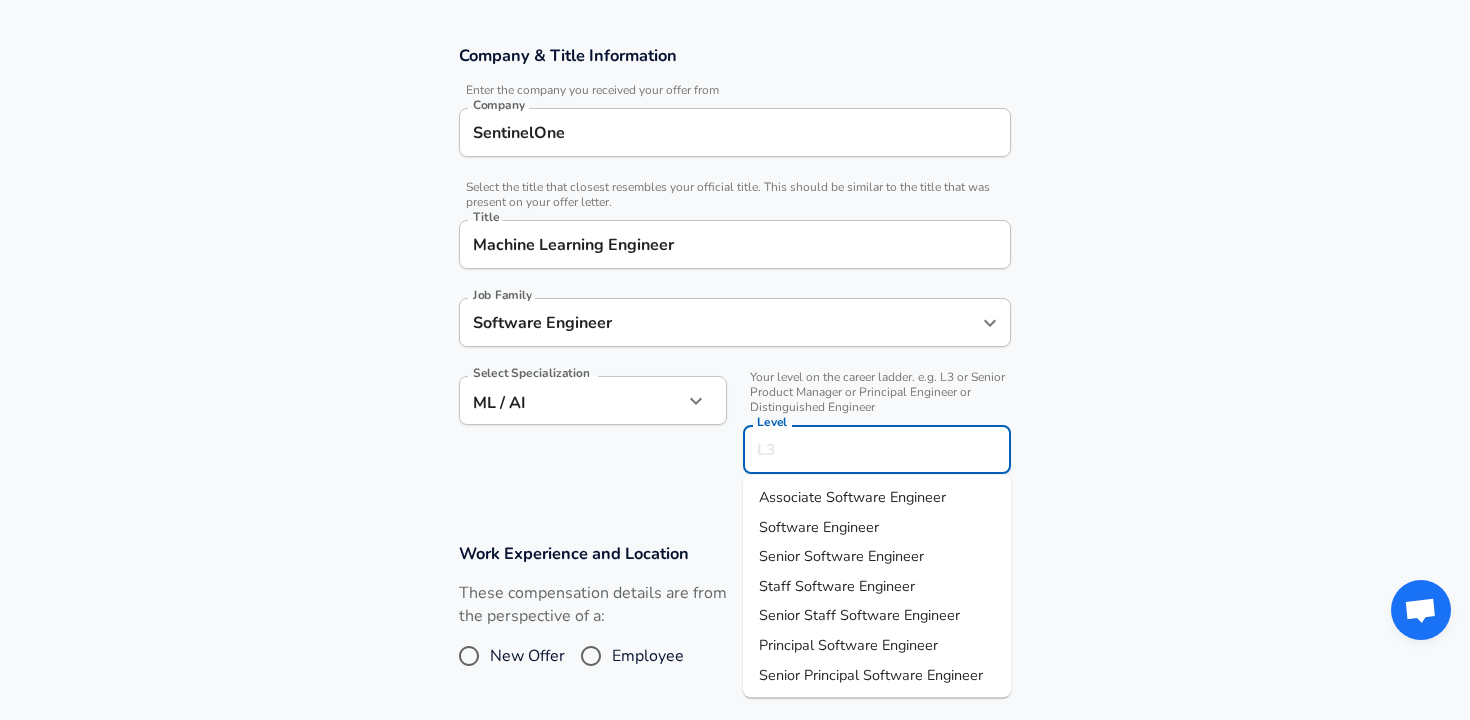 scroll, scrollTop: 350, scrollLeft: 0, axis: vertical 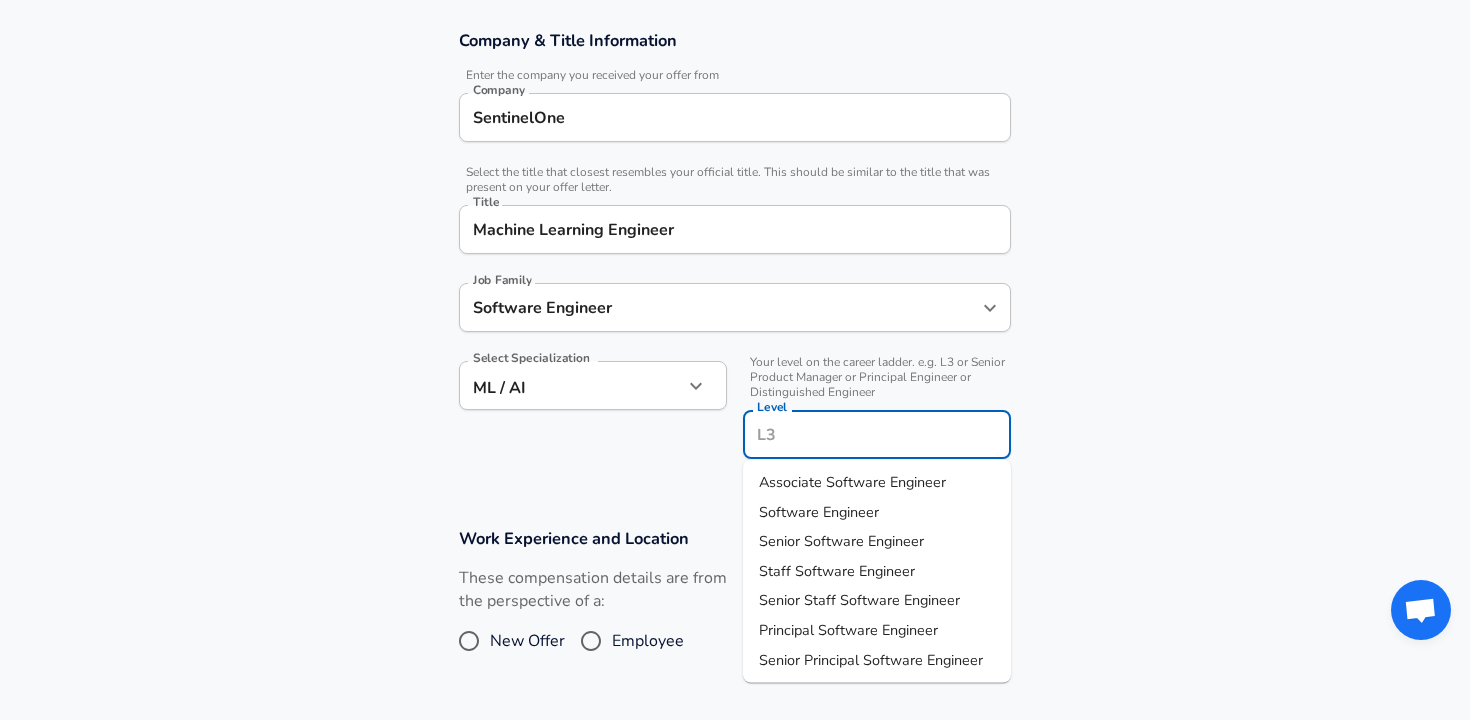 click on "Staff Software Engineer" at bounding box center (877, 571) 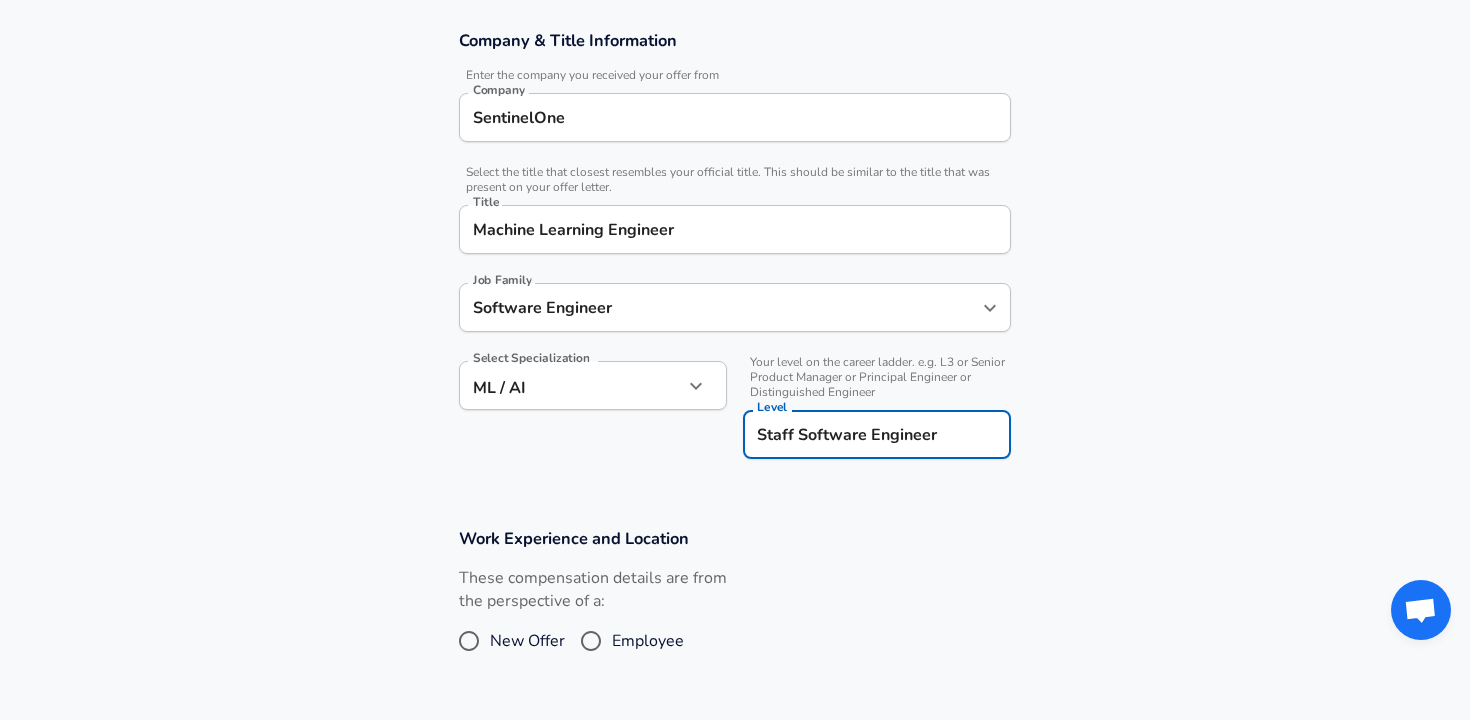 click on "Work Experience and Location These compensation details are from the perspective of a: New Offer Employee" at bounding box center (735, 604) 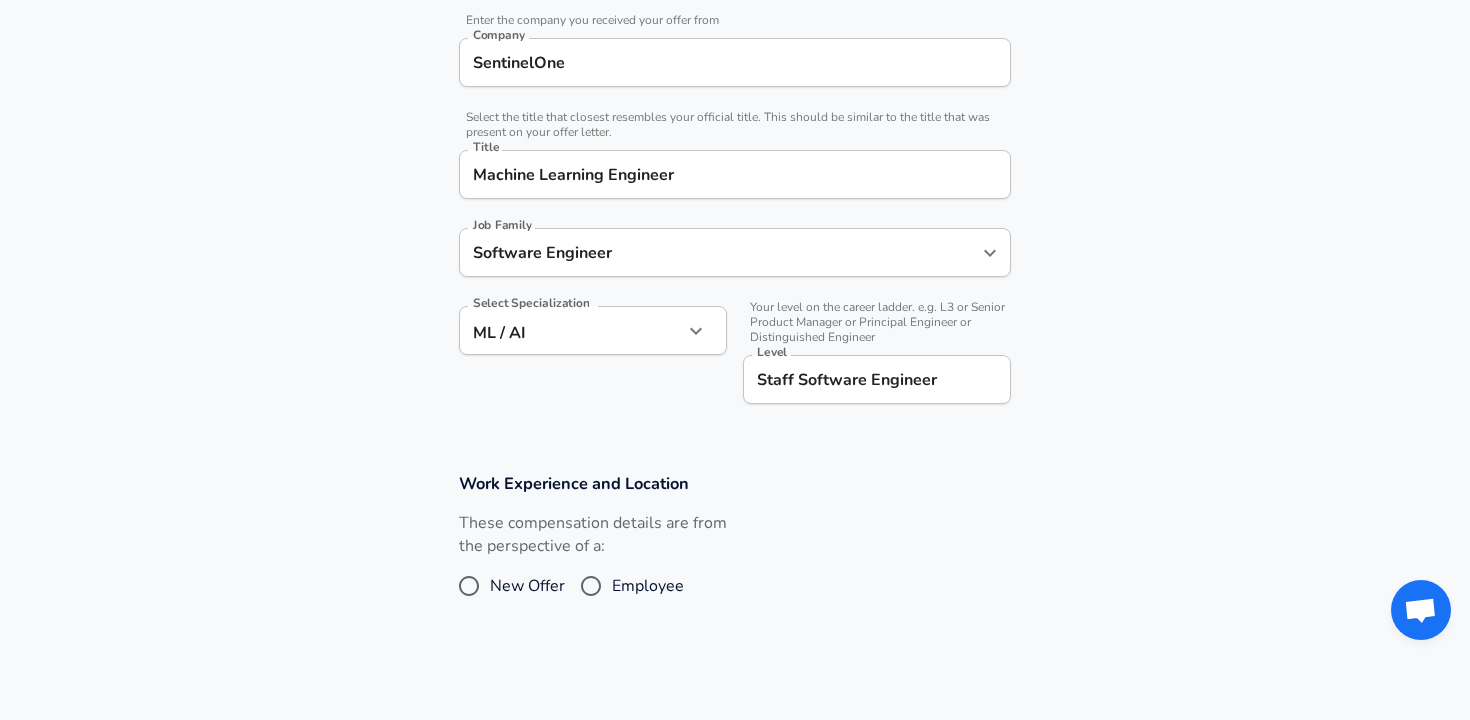 scroll, scrollTop: 413, scrollLeft: 0, axis: vertical 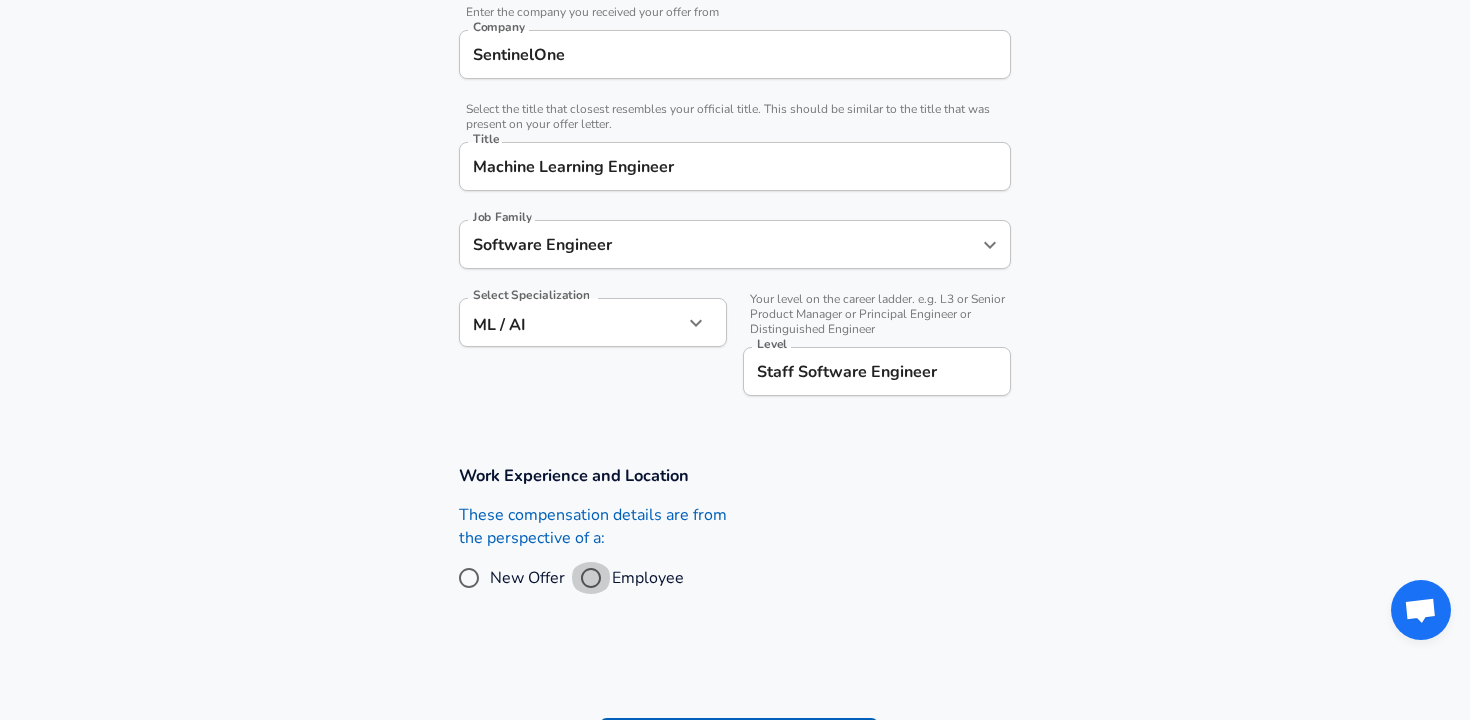 click on "Employee" at bounding box center (591, 578) 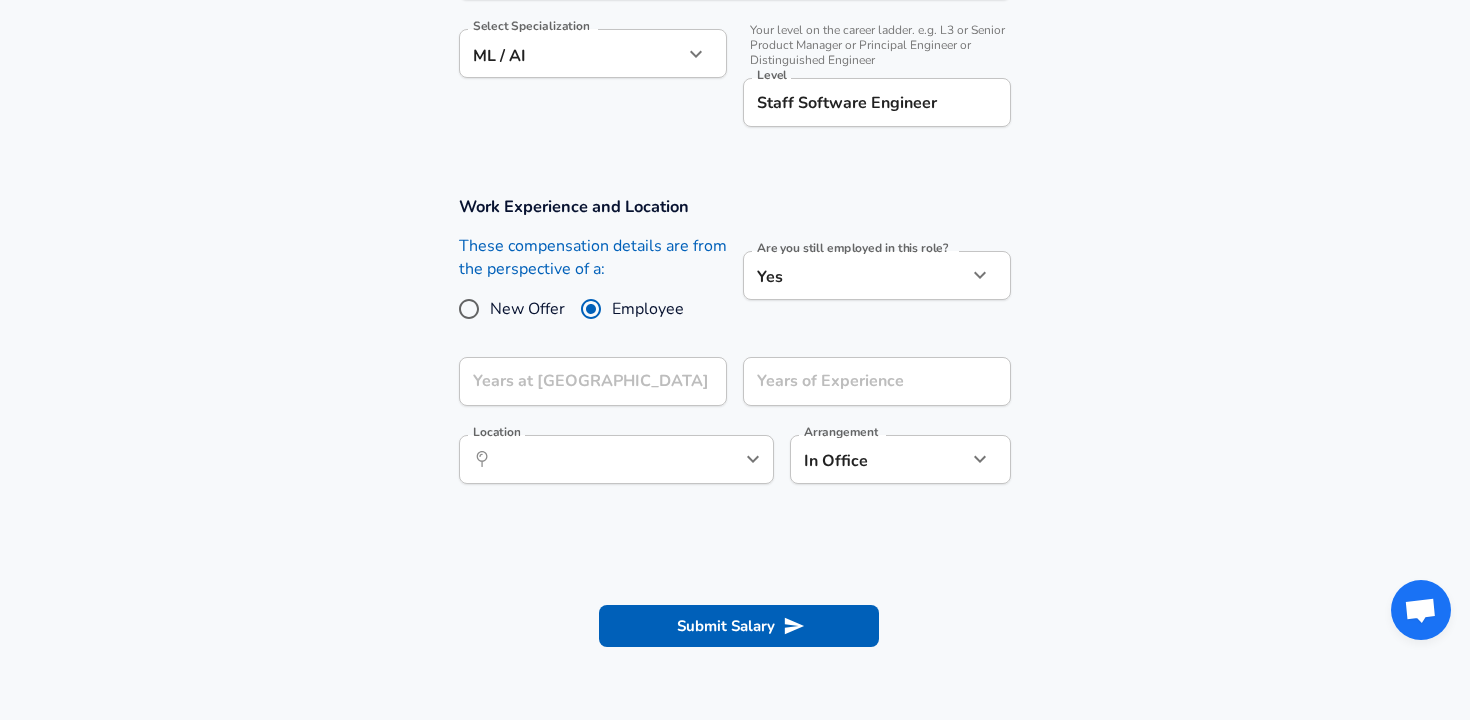 scroll, scrollTop: 864, scrollLeft: 0, axis: vertical 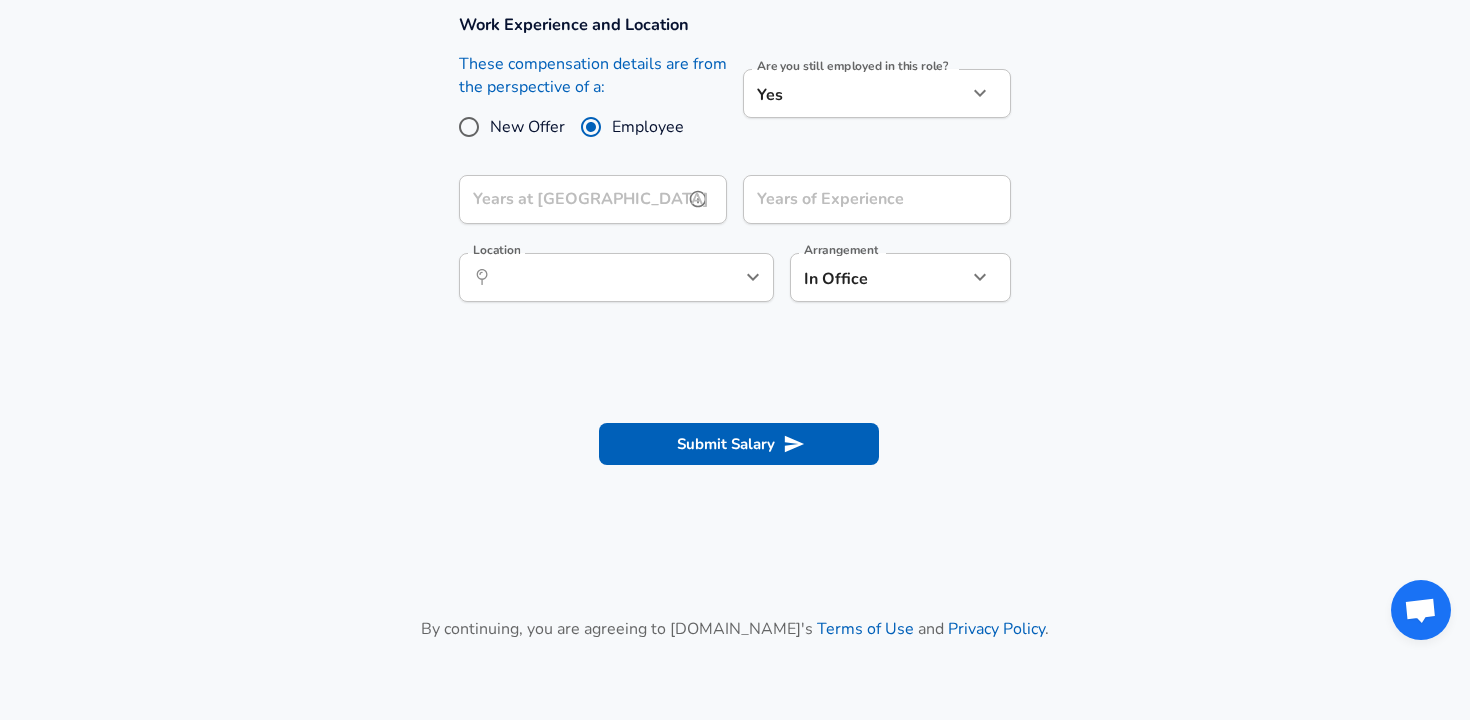 click on "Years at [GEOGRAPHIC_DATA]" at bounding box center (571, 199) 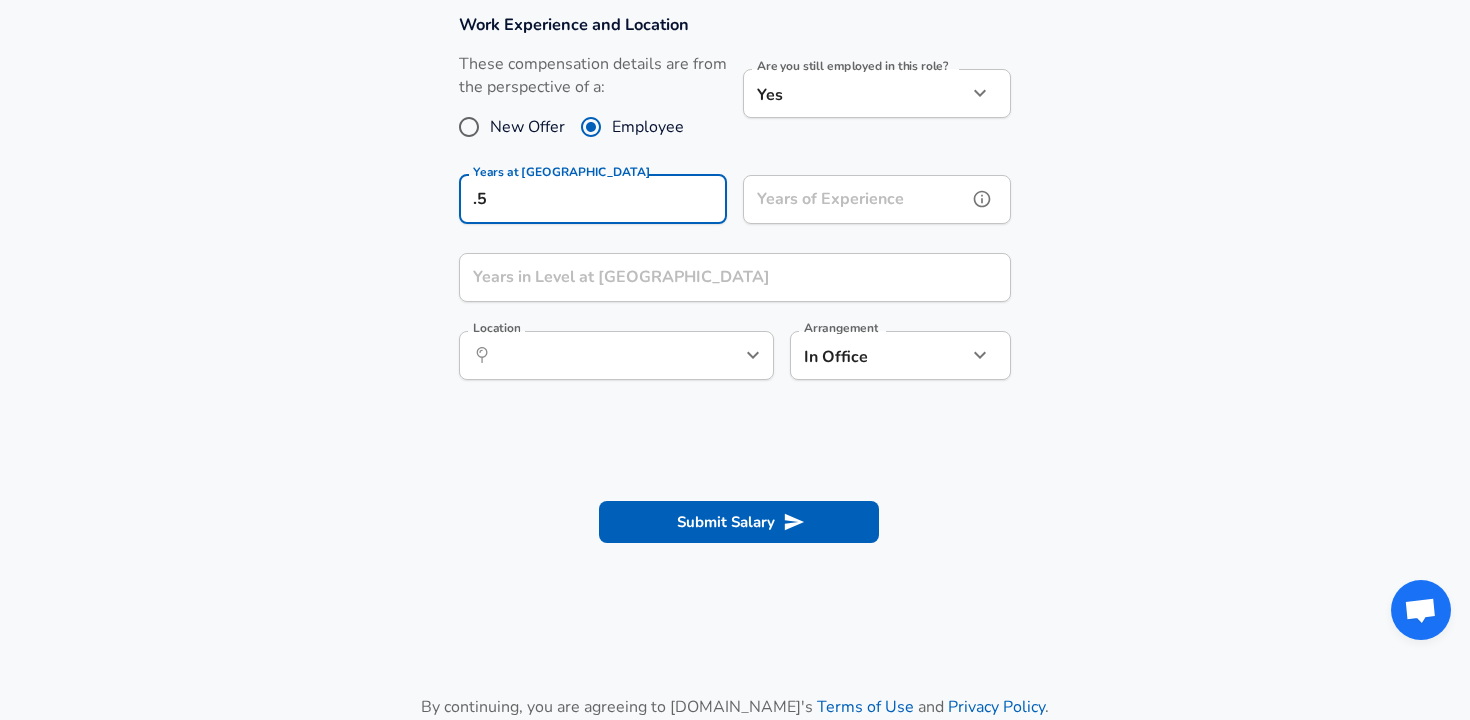 type on "0.5" 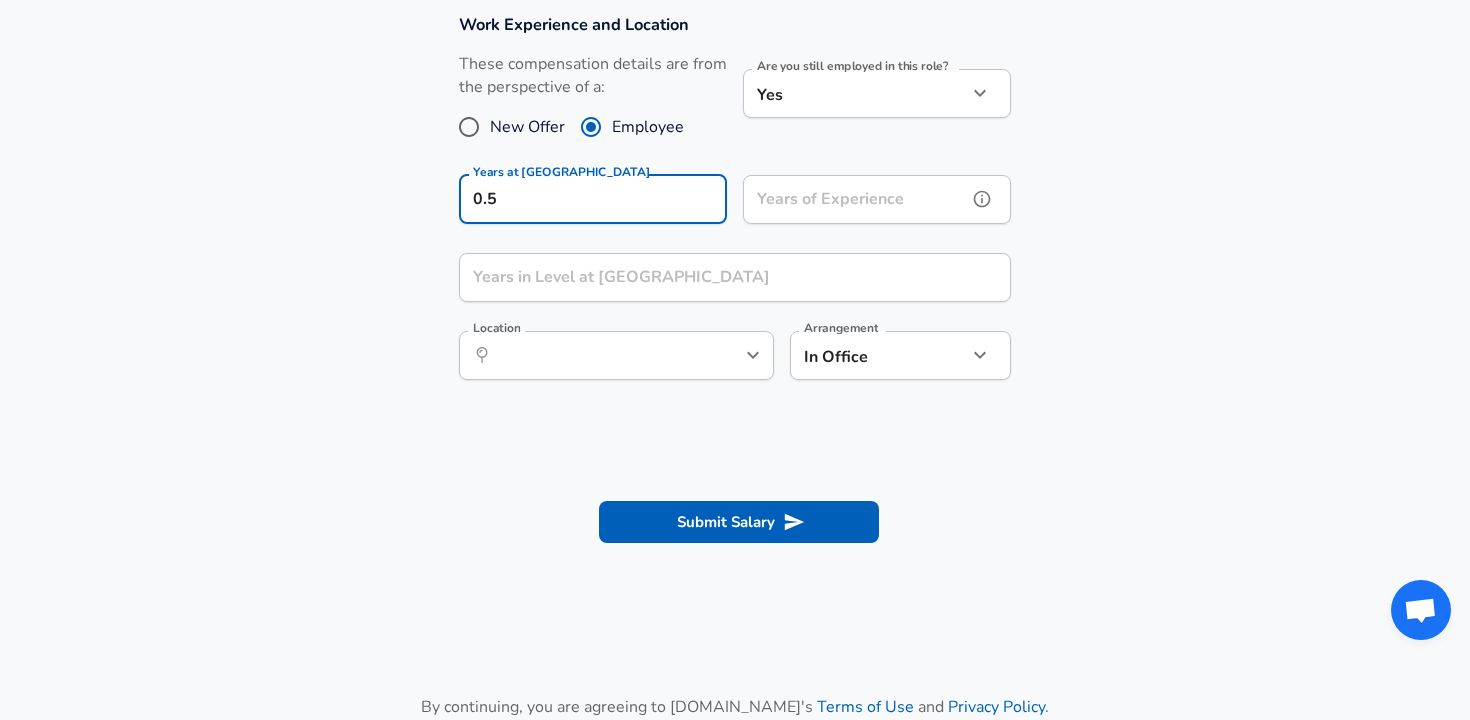 click on "Years of Experience" at bounding box center [855, 199] 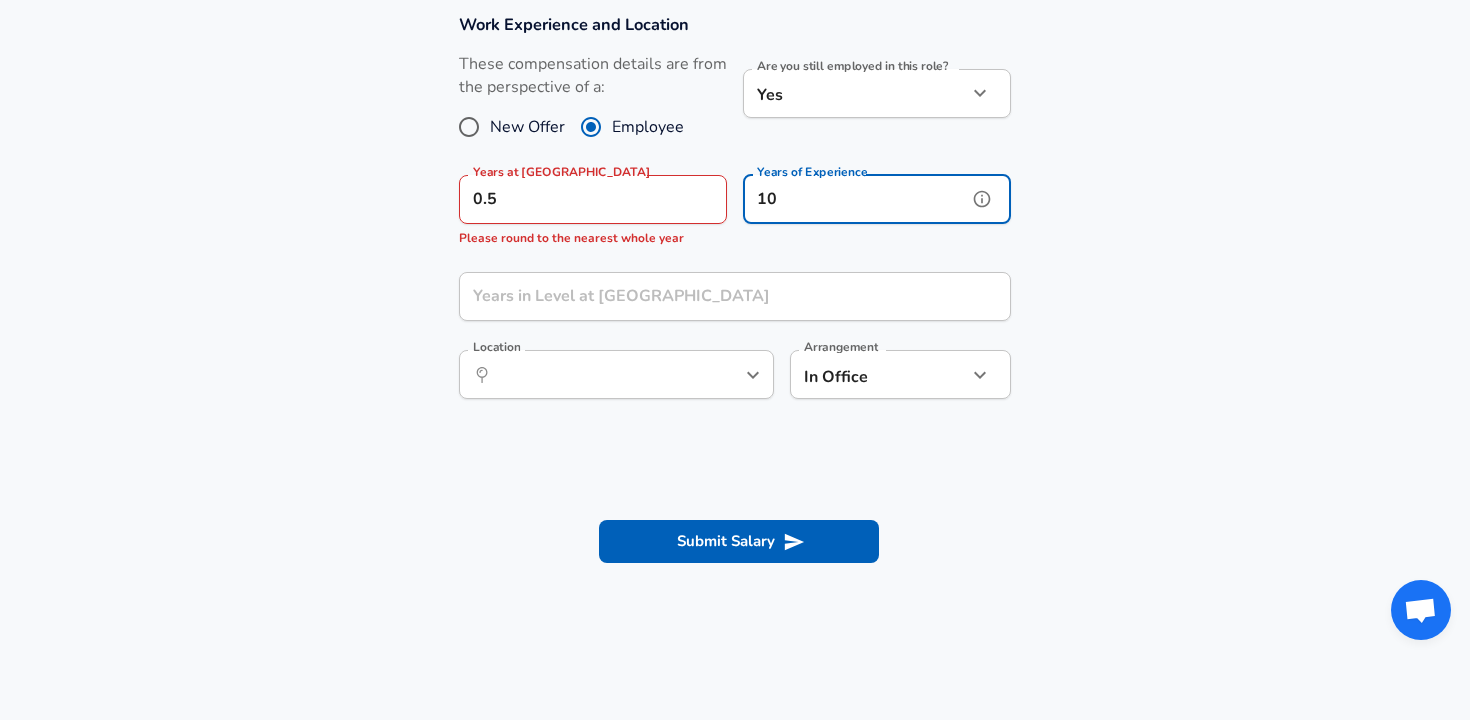 type on "10" 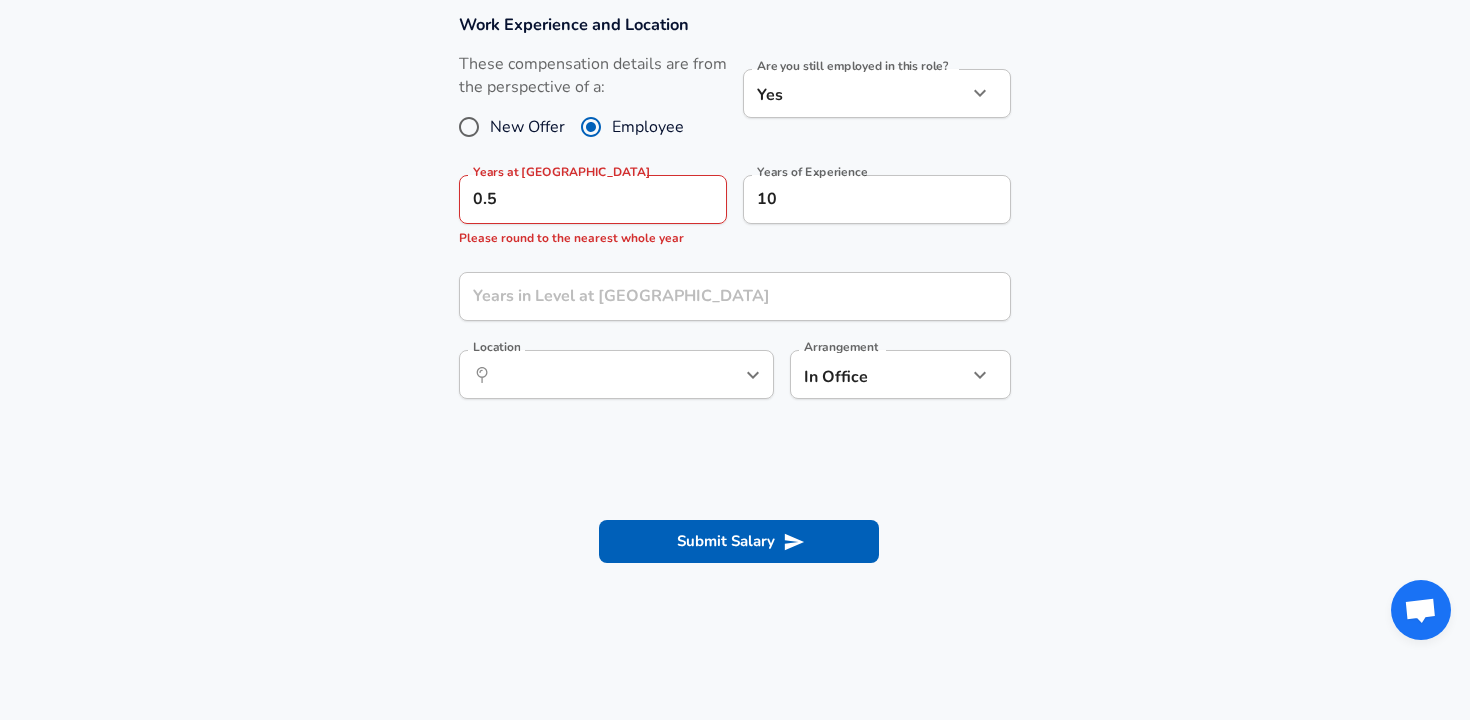 click on "Work Experience and Location These compensation details are from the perspective of a: New Offer Employee Are you still employed in this role? Yes yes Are you still employed in this role? Years at SentinelOne 0.5 Years at SentinelOne Please round to the nearest whole year Years of Experience 10 Years of Experience Years in Level at [GEOGRAPHIC_DATA] Years in Level at [GEOGRAPHIC_DATA] Location ​ Location Arrangement In Office office Arrangement" at bounding box center [735, 217] 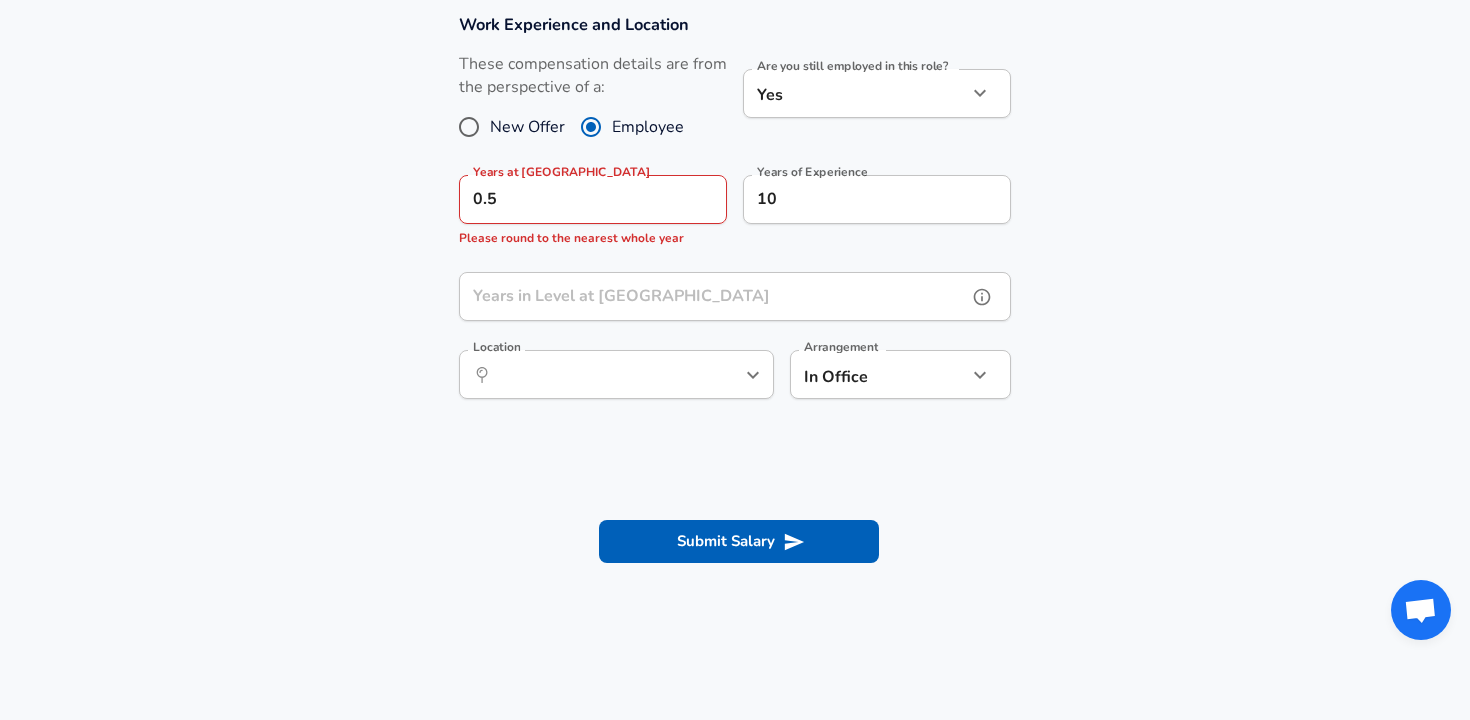 click on "Years in Level at [GEOGRAPHIC_DATA]" at bounding box center [713, 296] 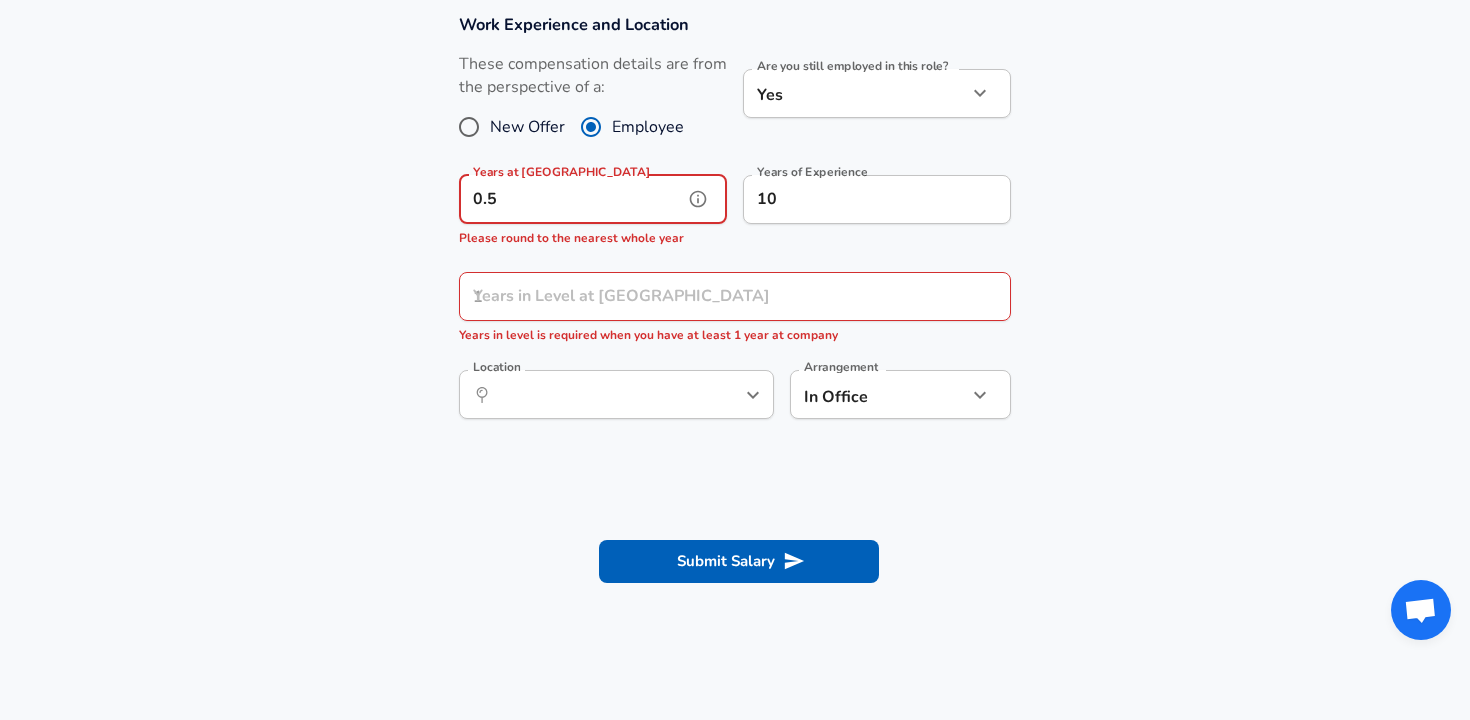 drag, startPoint x: 611, startPoint y: 196, endPoint x: 366, endPoint y: 195, distance: 245.00204 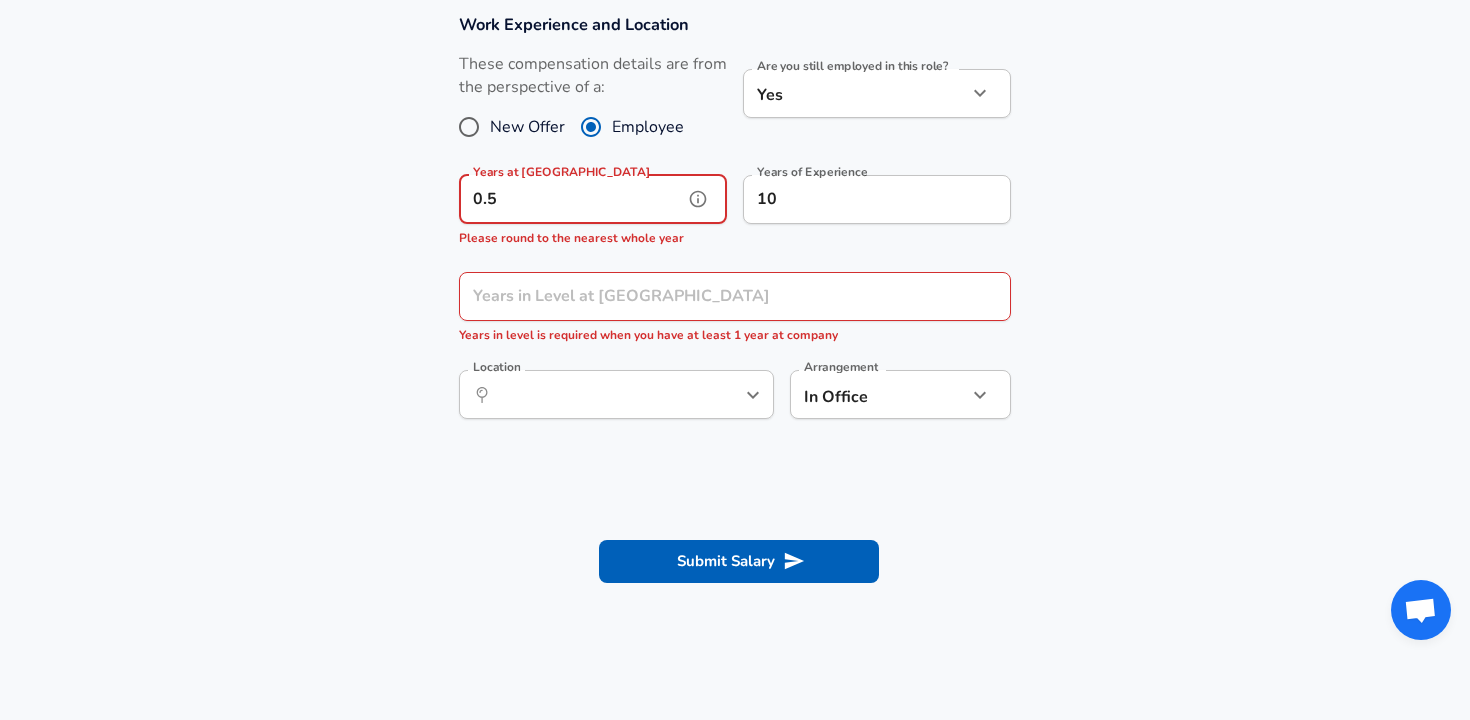 click on "Work Experience and Location These compensation details are from the perspective of a: New Offer Employee Are you still employed in this role? Yes yes Are you still employed in this role? Years at SentinelOne 0.5 Years at SentinelOne Please round to the nearest whole year Years of Experience 10 Years of Experience Years in Level at SentinelOne Years in Level at [GEOGRAPHIC_DATA] Years in level is required when you have at least 1 year at company  Location ​ Location Arrangement In Office office Arrangement" at bounding box center [735, 227] 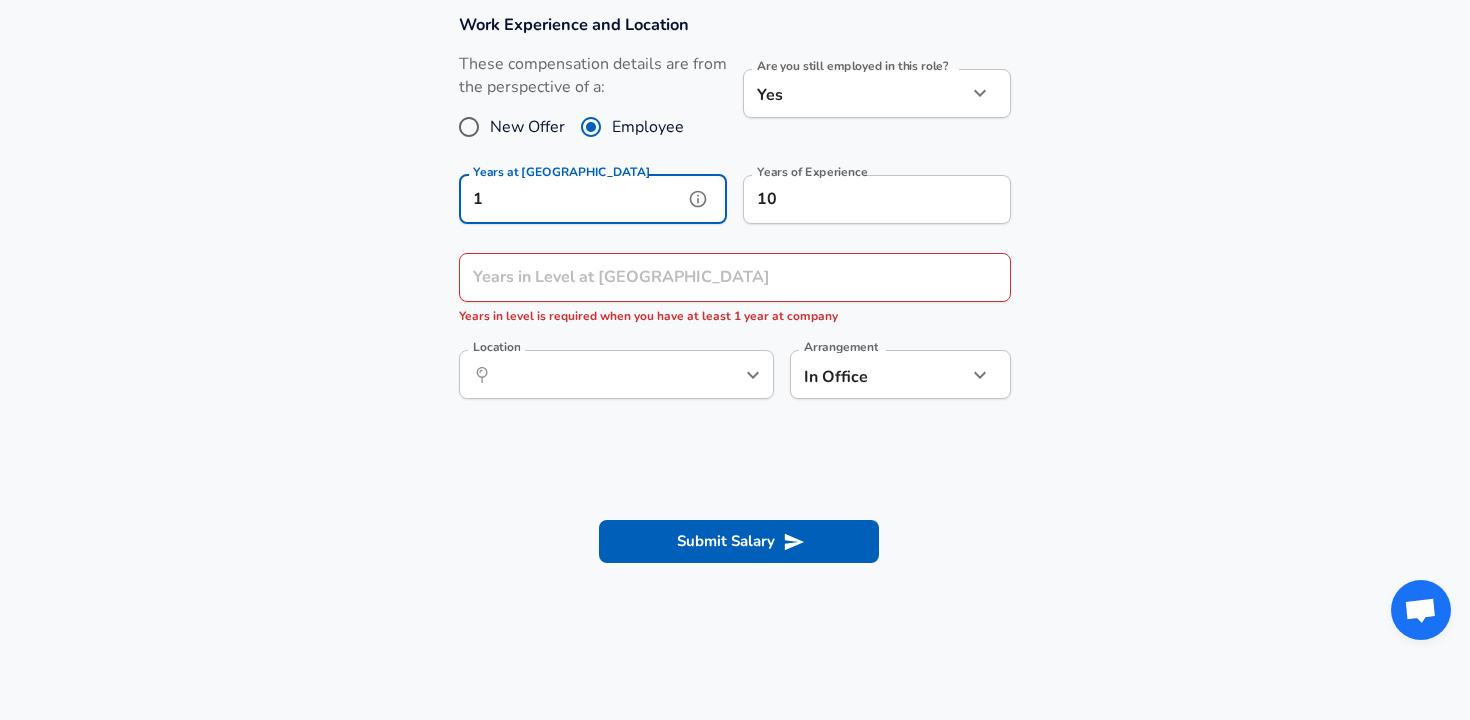 type on "1" 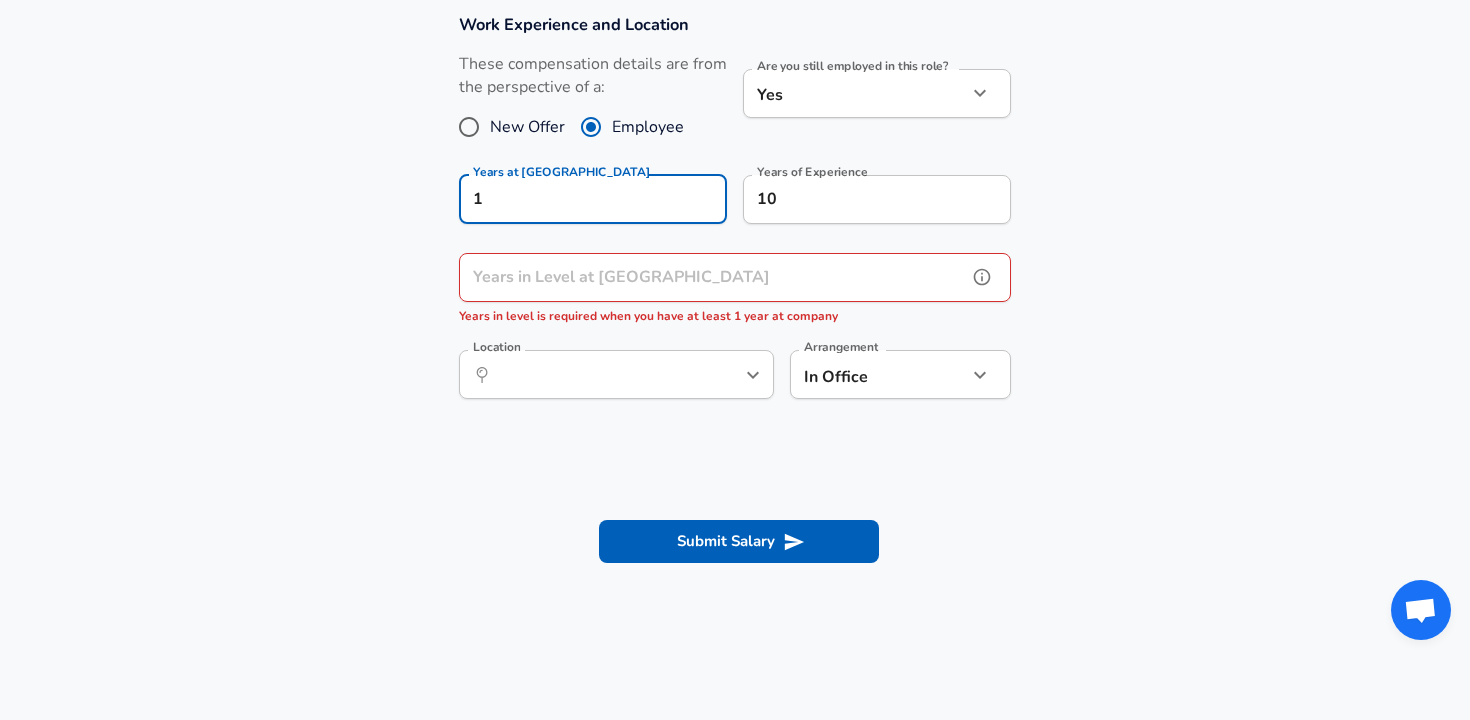 click on "Years in Level at SentinelOne Years in Level at [GEOGRAPHIC_DATA] Years in level is required when you have at least 1 year at company" at bounding box center [735, 290] 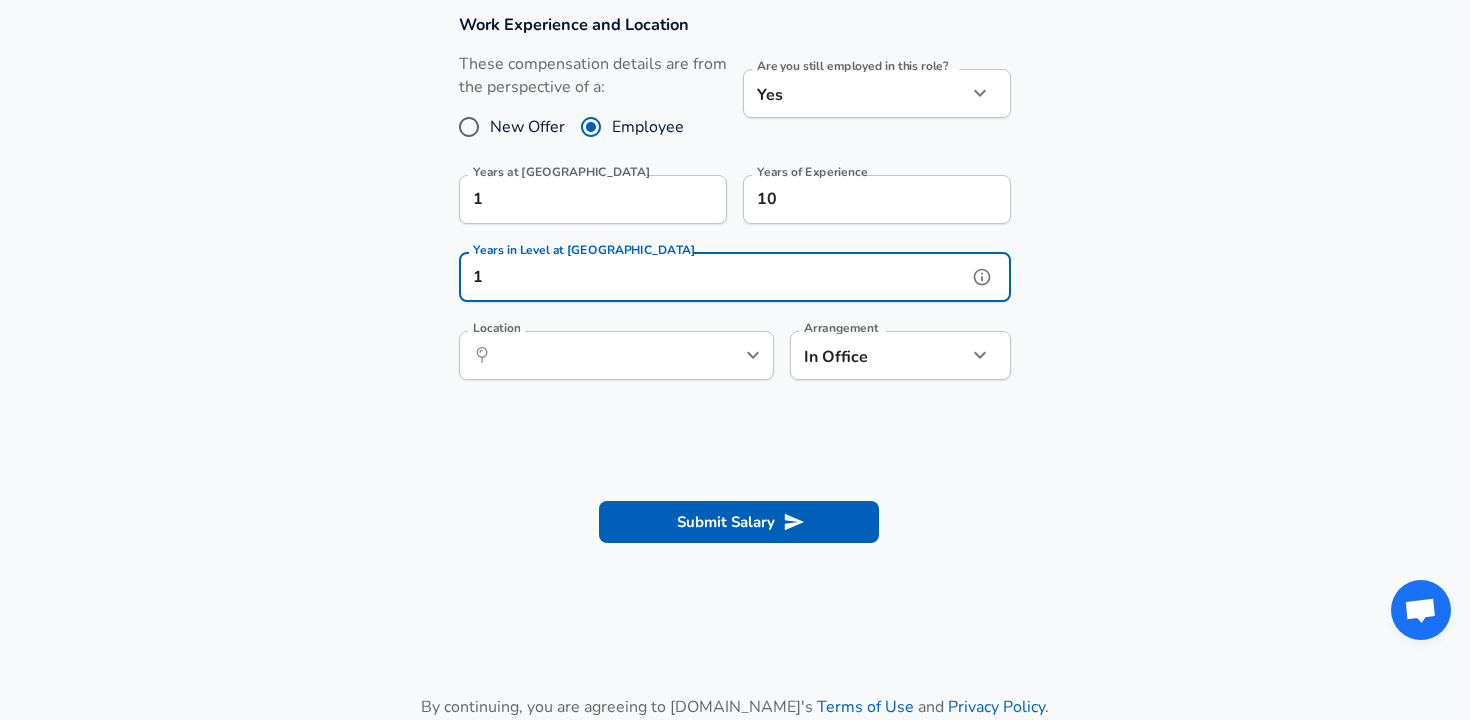 type on "1" 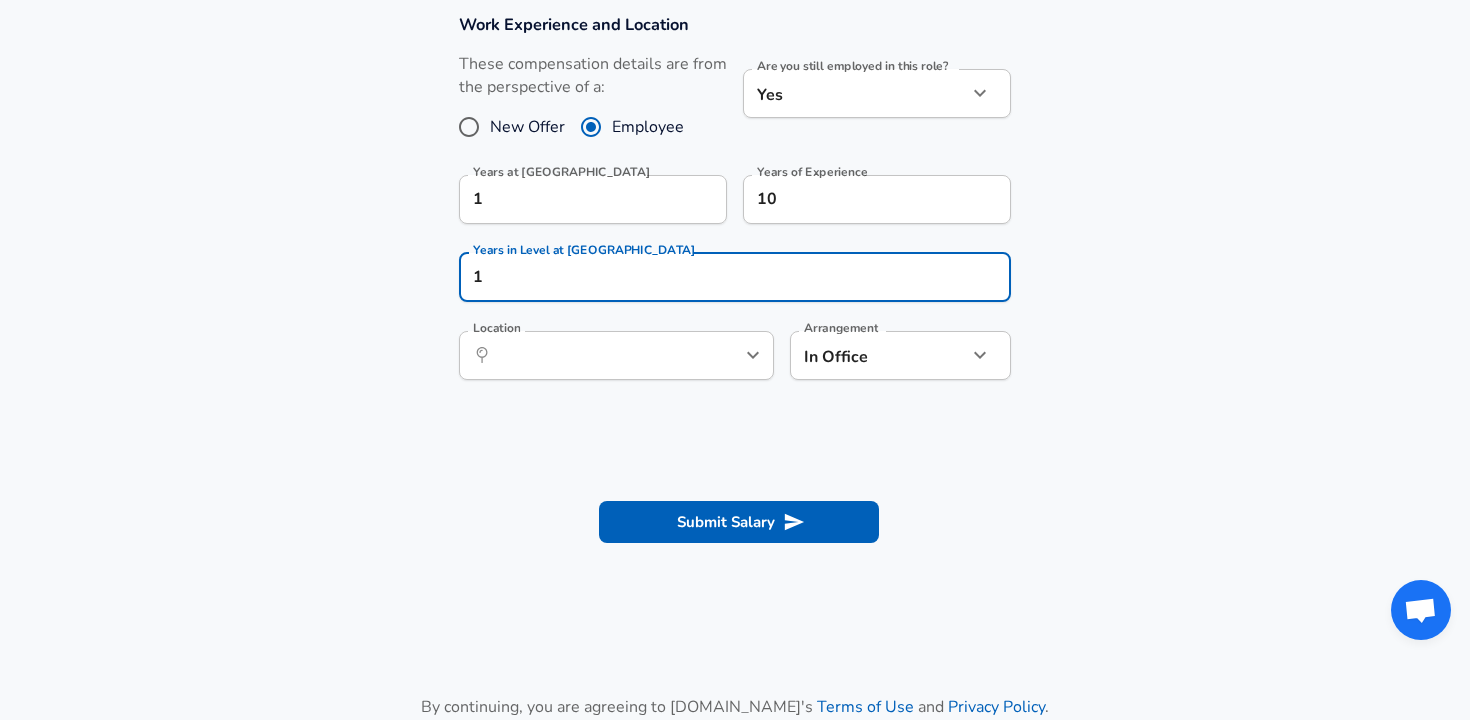 click on "Work Experience and Location These compensation details are from the perspective of a: New Offer Employee Are you still employed in this role? Yes yes Are you still employed in this role? Years at SentinelOne 1 Years at SentinelOne Years of Experience 10 Years of Experience Years in Level at SentinelOne 1 Years in Level at SentinelOne Location ​ Location Arrangement In Office office Arrangement" at bounding box center [735, 207] 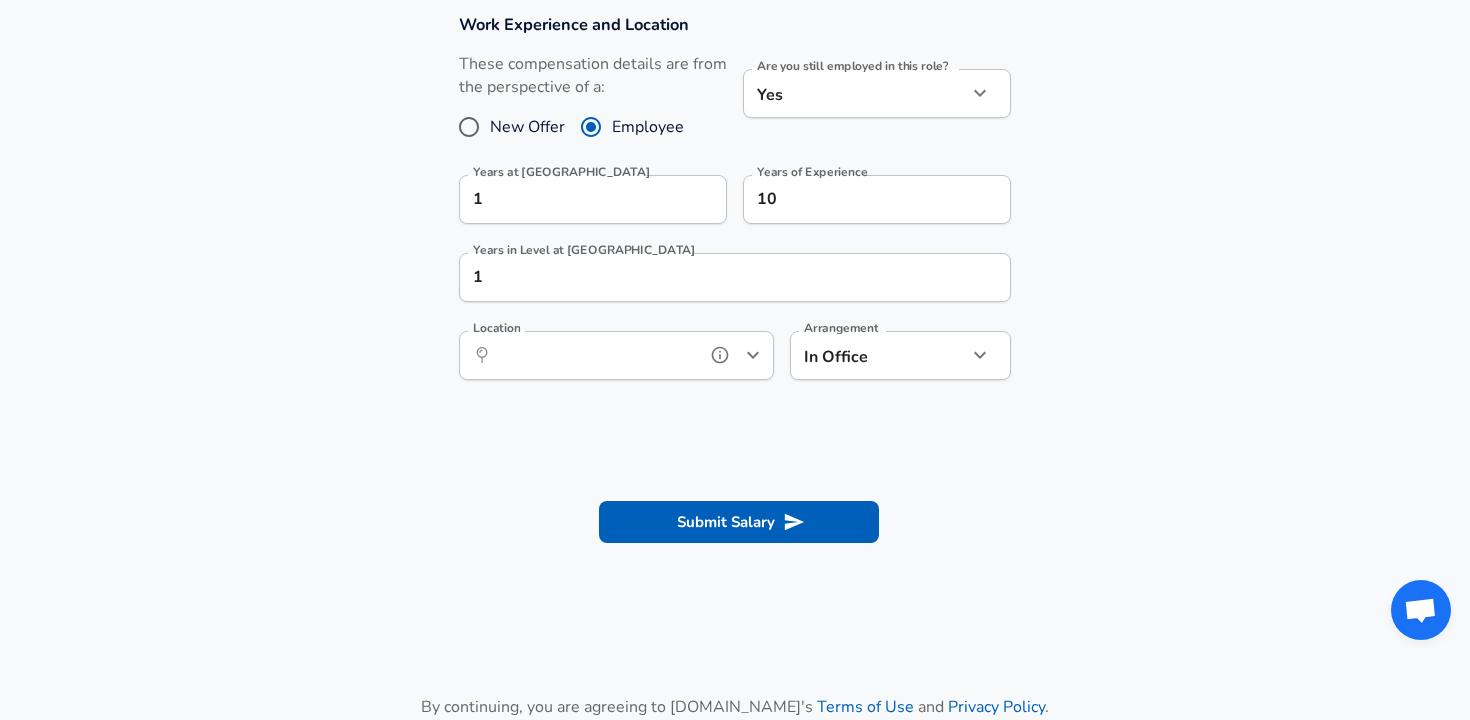 click on "Location" at bounding box center [594, 355] 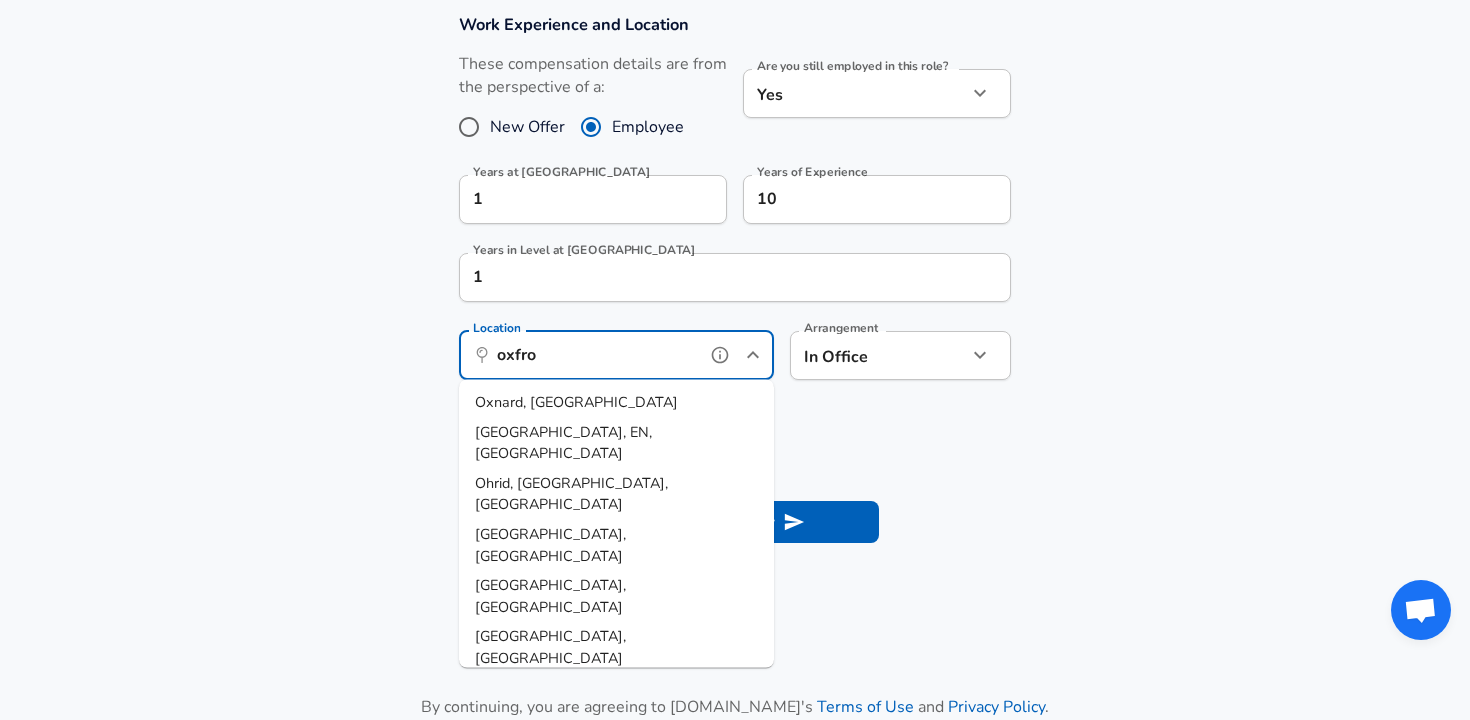 type on "oxfrod" 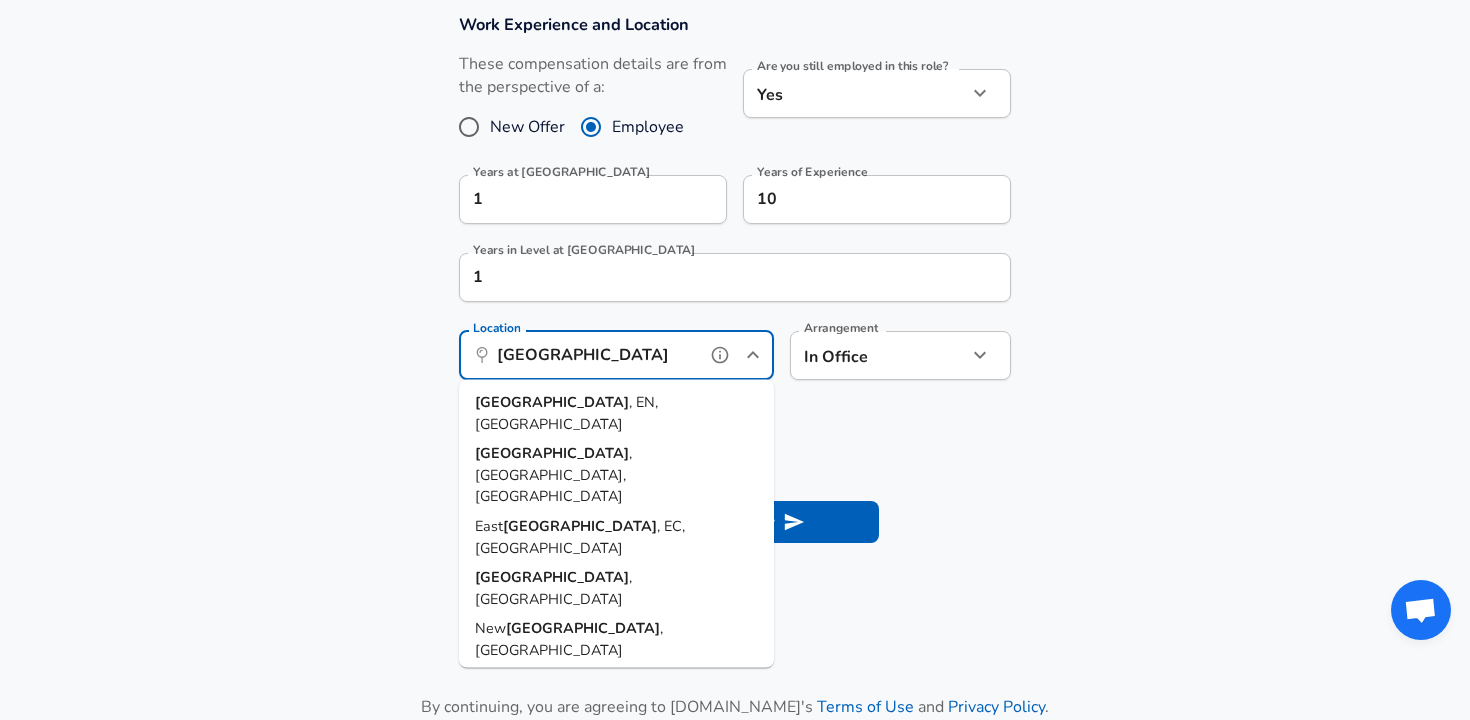 click on ", EN, [GEOGRAPHIC_DATA]" at bounding box center [566, 413] 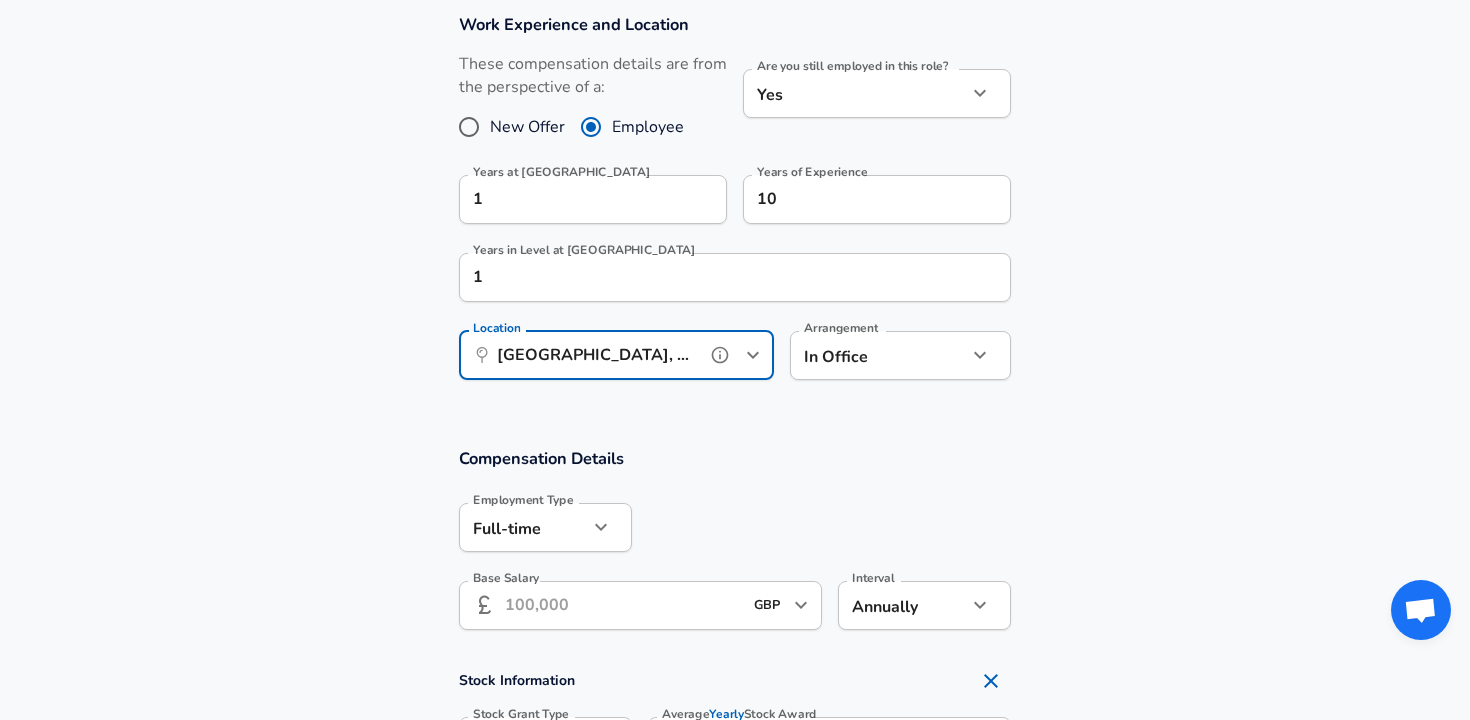 type on "[GEOGRAPHIC_DATA], EN, [GEOGRAPHIC_DATA]" 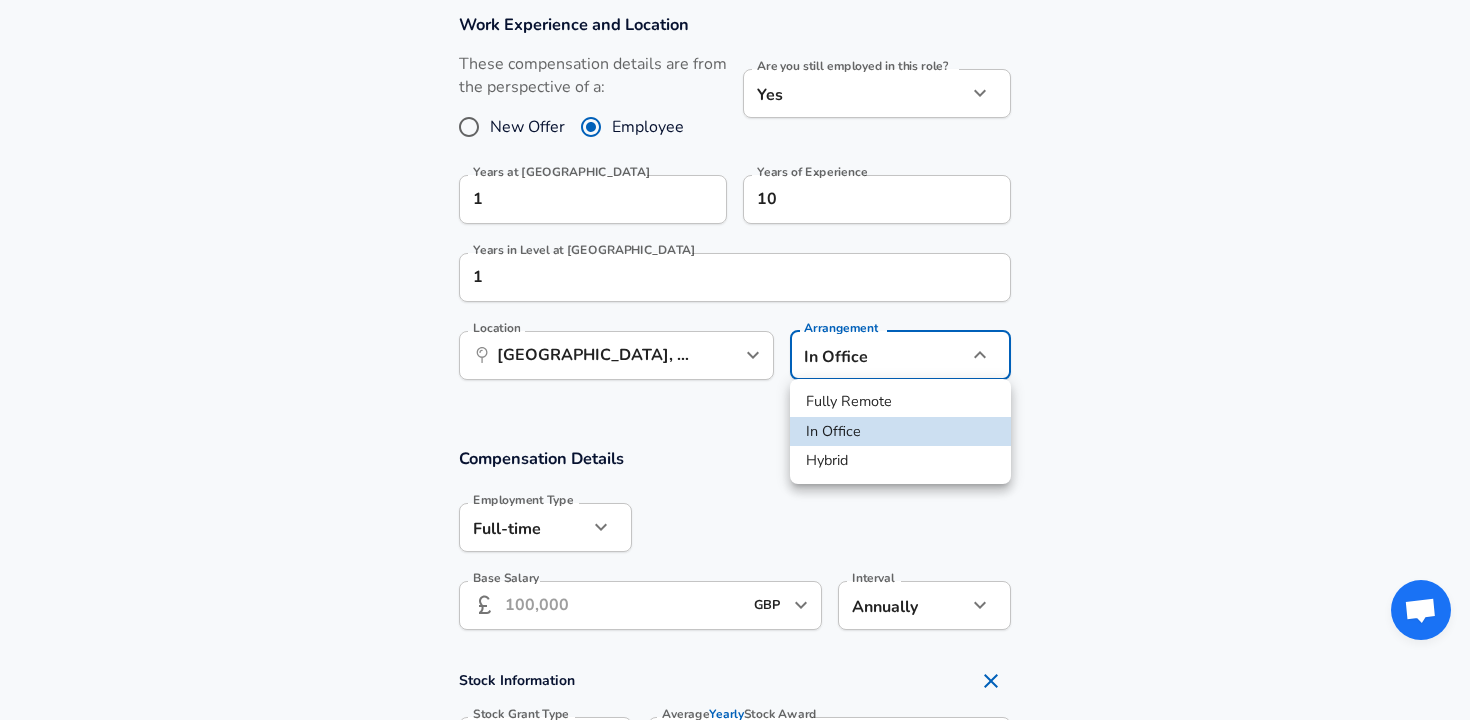 click on "We value your privacy We use cookies to enhance your browsing experience, serve personalized ads or content, and analyze our traffic. By clicking "Accept All", you consent to our use of cookies. Customize    Accept All   Customize Consent Preferences   We use cookies to help you navigate efficiently and perform certain functions. You will find detailed information about all cookies under each consent category below. The cookies that are categorized as "Necessary" are stored on your browser as they are essential for enabling the basic functionalities of the site. ...  Show more Necessary Always Active Necessary cookies are required to enable the basic features of this site, such as providing secure log-in or adjusting your consent preferences. These cookies do not store any personally identifiable data. Cookie _GRECAPTCHA Duration 5 months 27 days Description Google Recaptcha service sets this cookie to identify bots to protect the website against malicious spam attacks. Cookie __stripe_mid Duration 1 year MR" at bounding box center (735, -504) 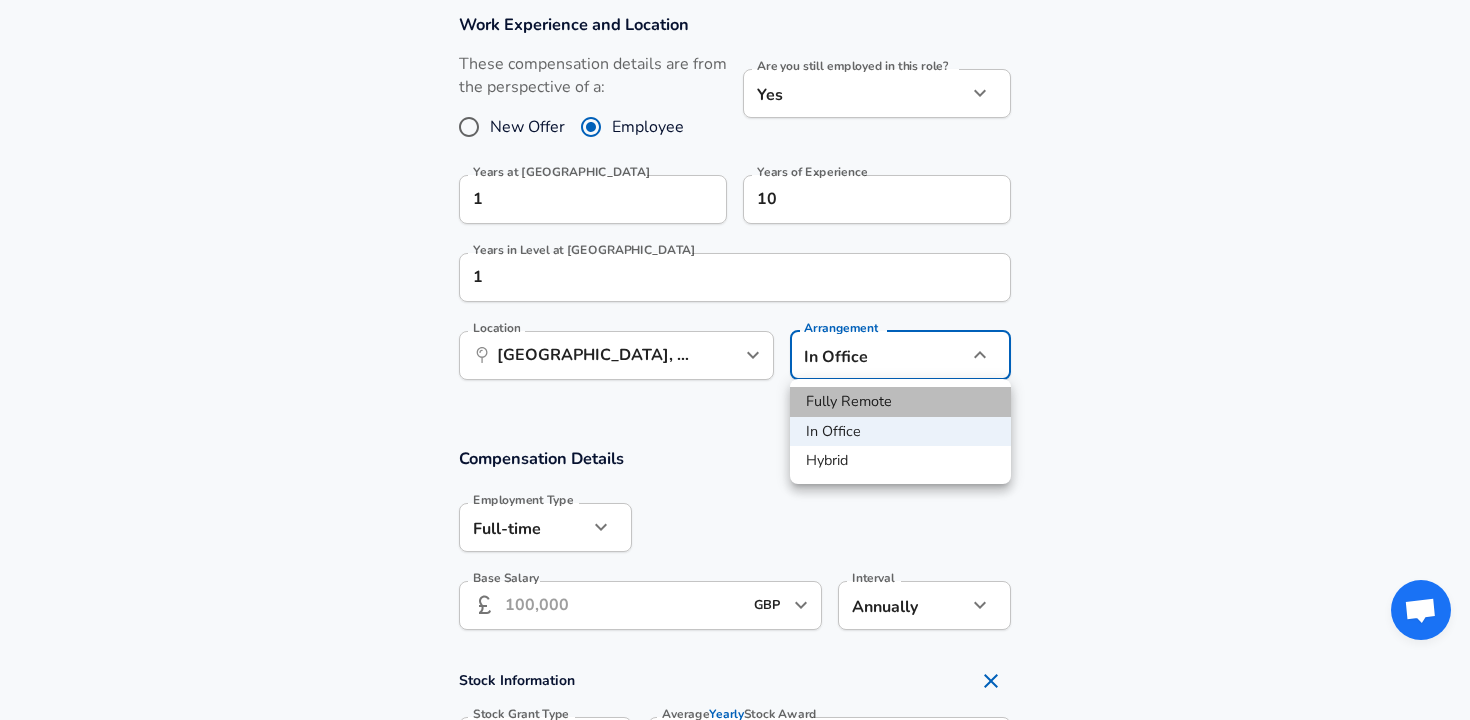 click on "Fully Remote" at bounding box center [900, 402] 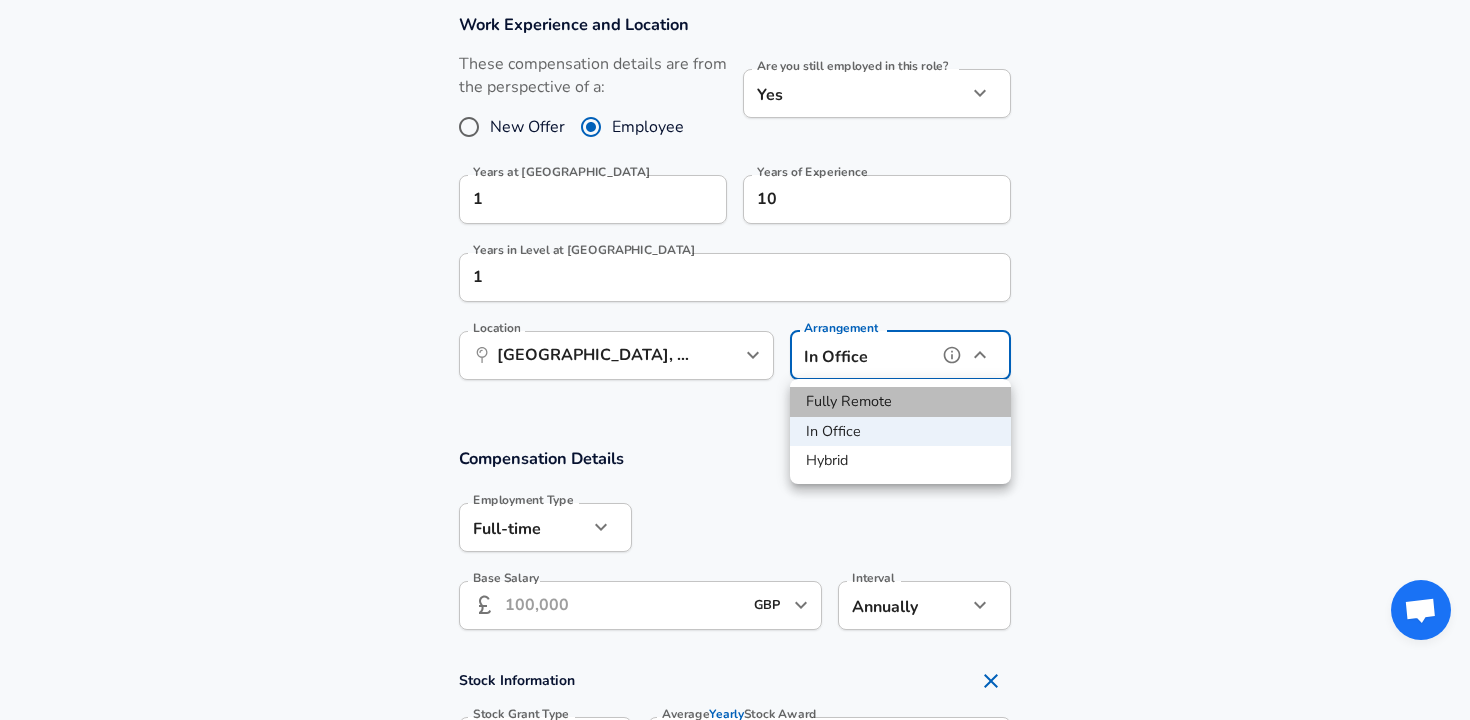 type on "remote" 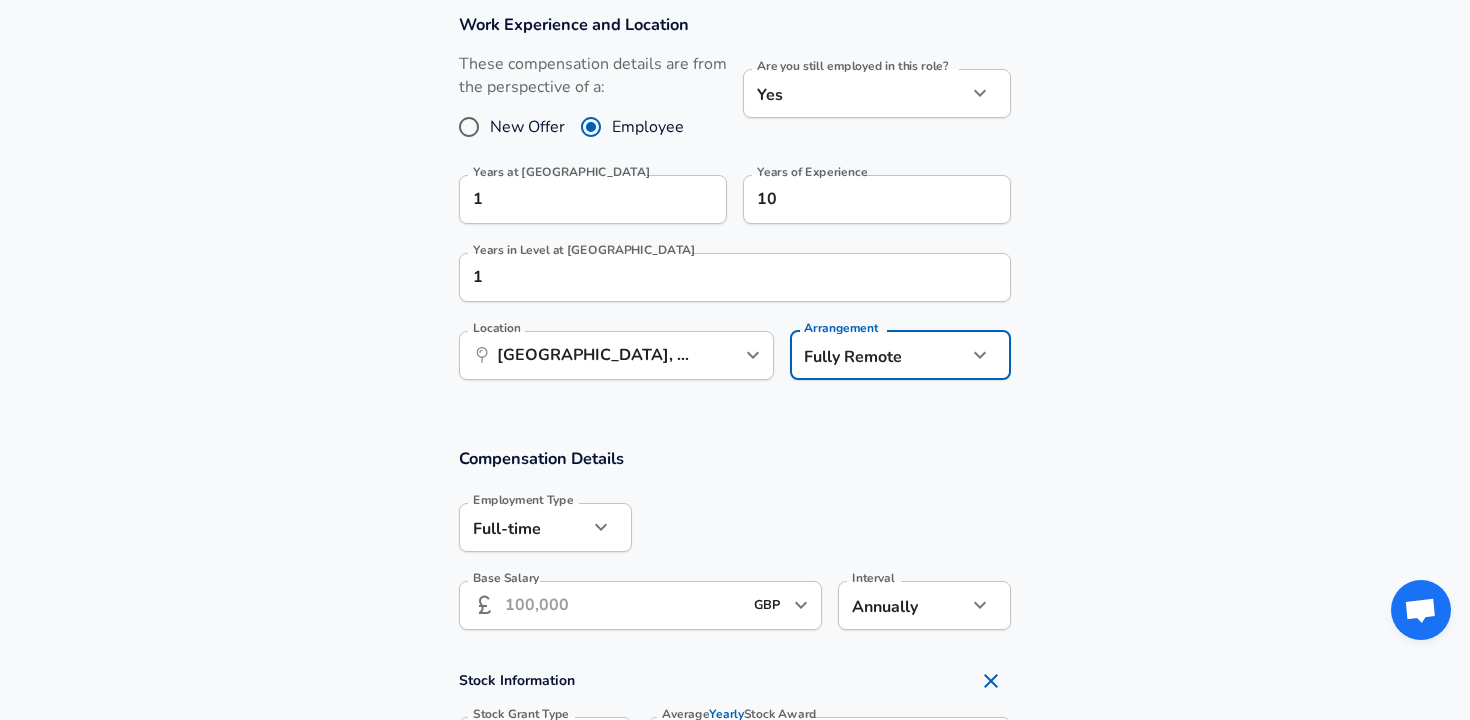 click on "Work Experience and Location These compensation details are from the perspective of a: New Offer Employee Are you still employed in this role? Yes yes Are you still employed in this role? Years at SentinelOne 1 Years at SentinelOne Years of Experience 10 Years of Experience Years in Level at [GEOGRAPHIC_DATA] 1 Years in Level at SentinelOne Location ​ [GEOGRAPHIC_DATA], EN, [GEOGRAPHIC_DATA] Location Arrangement Fully Remote remote Arrangement" at bounding box center (735, 207) 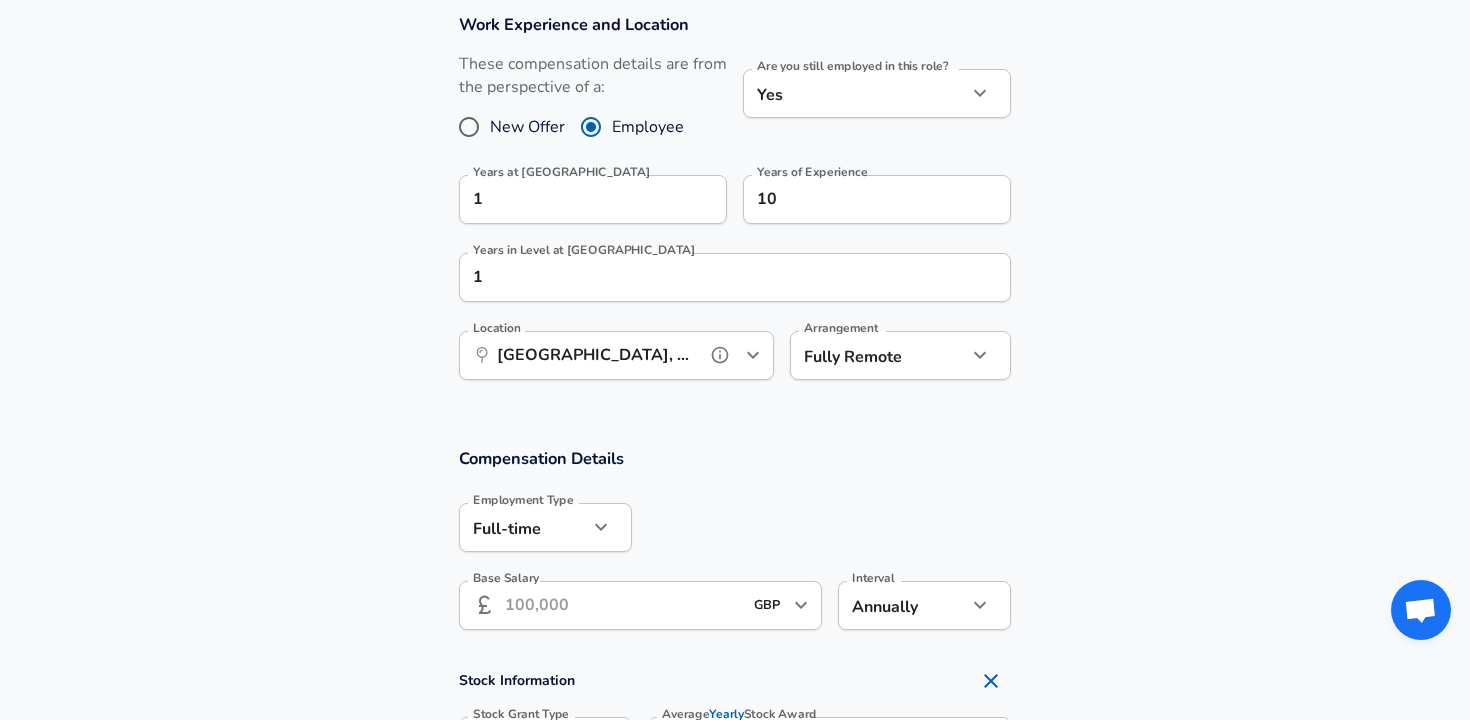 click on "[GEOGRAPHIC_DATA], EN, [GEOGRAPHIC_DATA]" at bounding box center (594, 355) 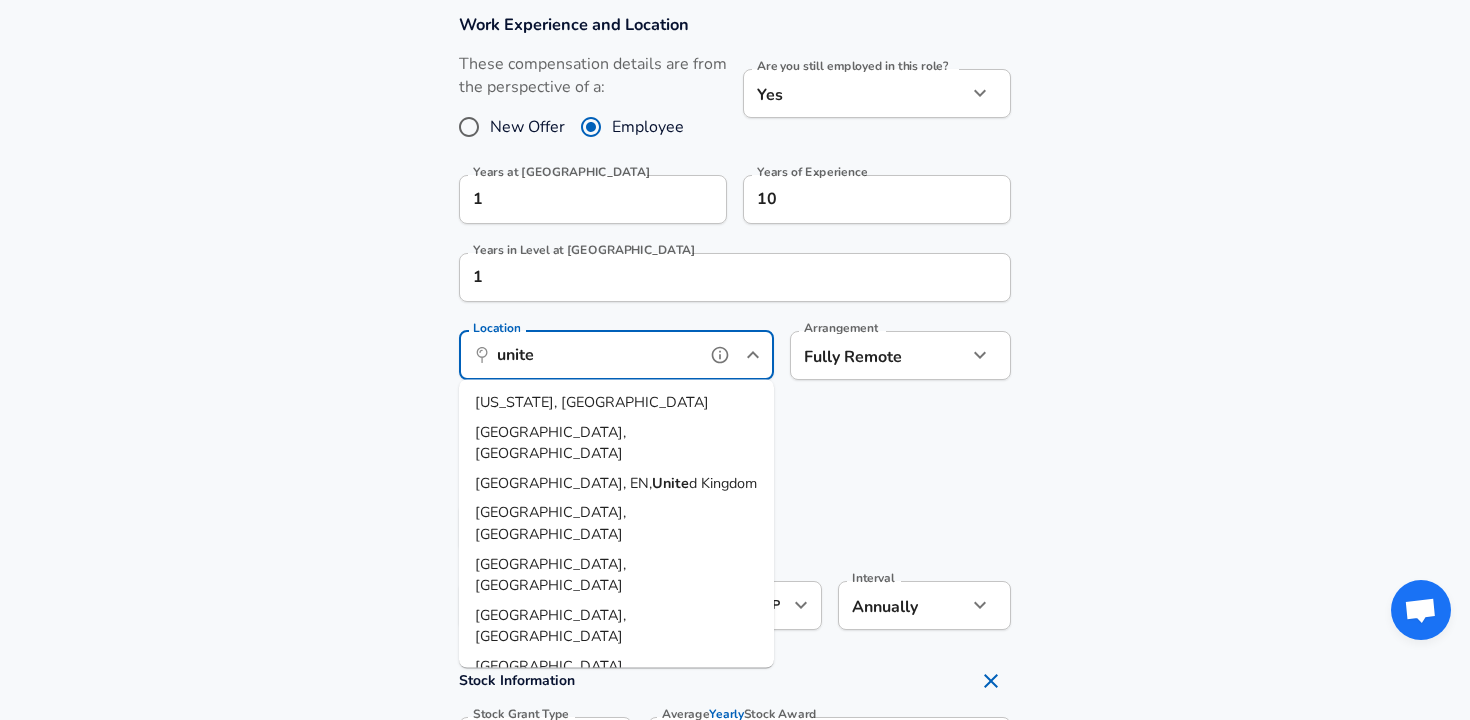 click on "d Kingdom" at bounding box center (723, 482) 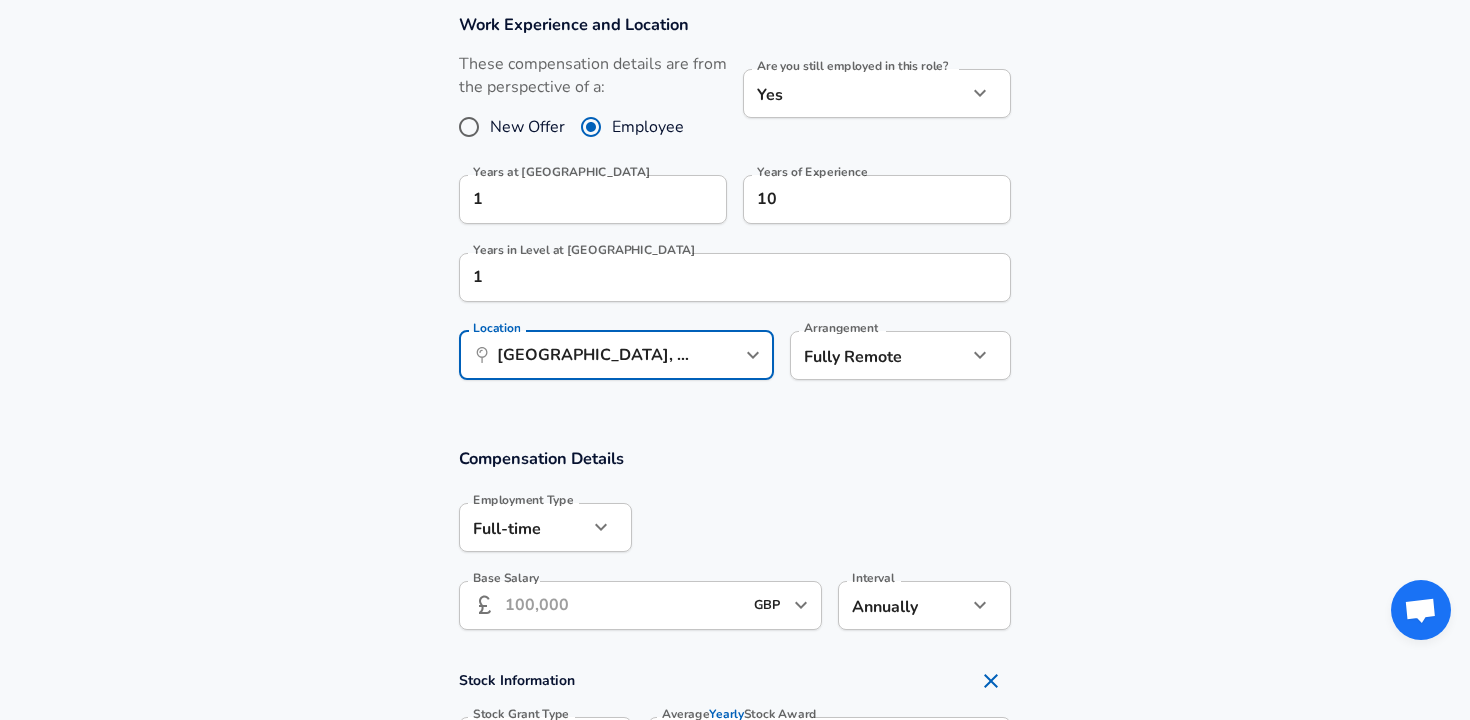 click on "Work Experience and Location These compensation details are from the perspective of a: New Offer Employee Are you still employed in this role? Yes yes Are you still employed in this role? Years at SentinelOne 1 Years at SentinelOne Years of Experience 10 Years of Experience Years in Level at [GEOGRAPHIC_DATA] 1 Years in Level at SentinelOne Location ​ [GEOGRAPHIC_DATA], EN, [GEOGRAPHIC_DATA] Location Arrangement Fully Remote remote Arrangement" at bounding box center [735, 207] 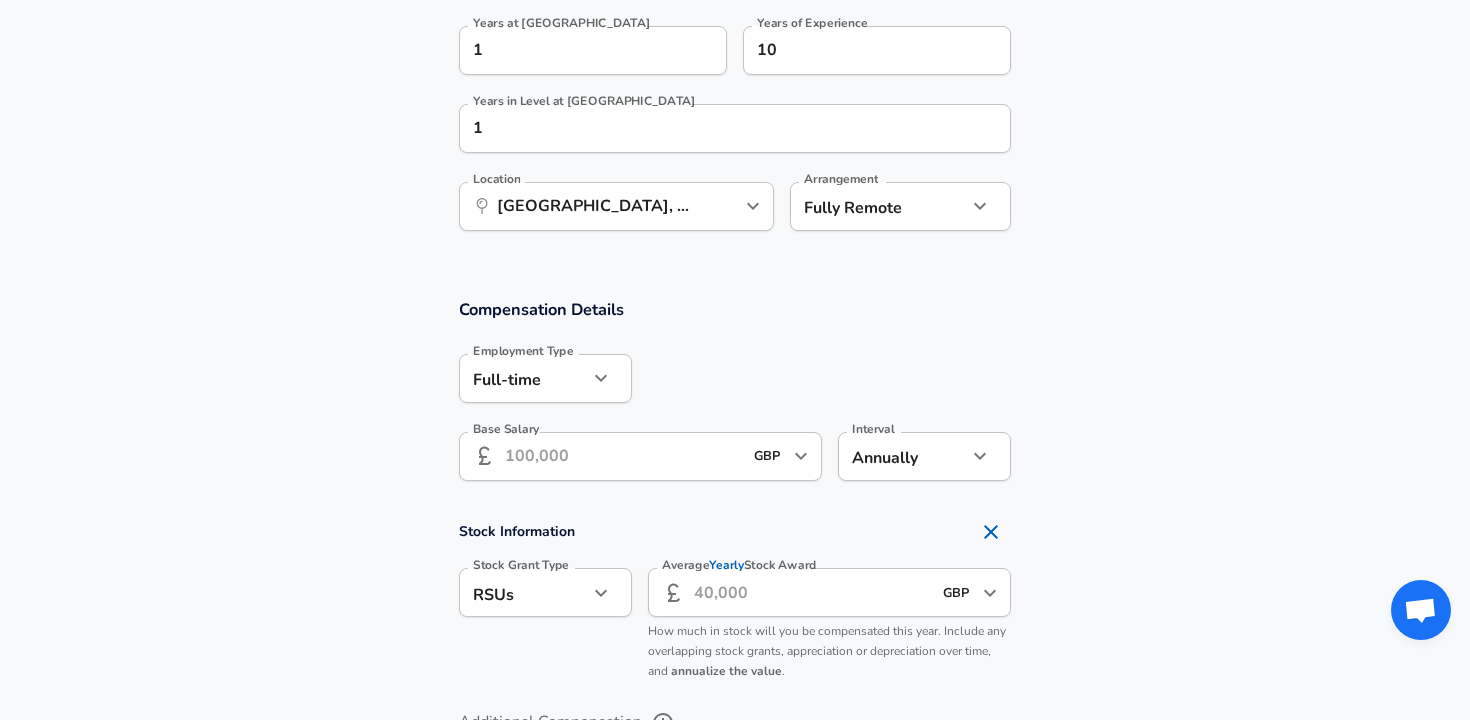 scroll, scrollTop: 1020, scrollLeft: 0, axis: vertical 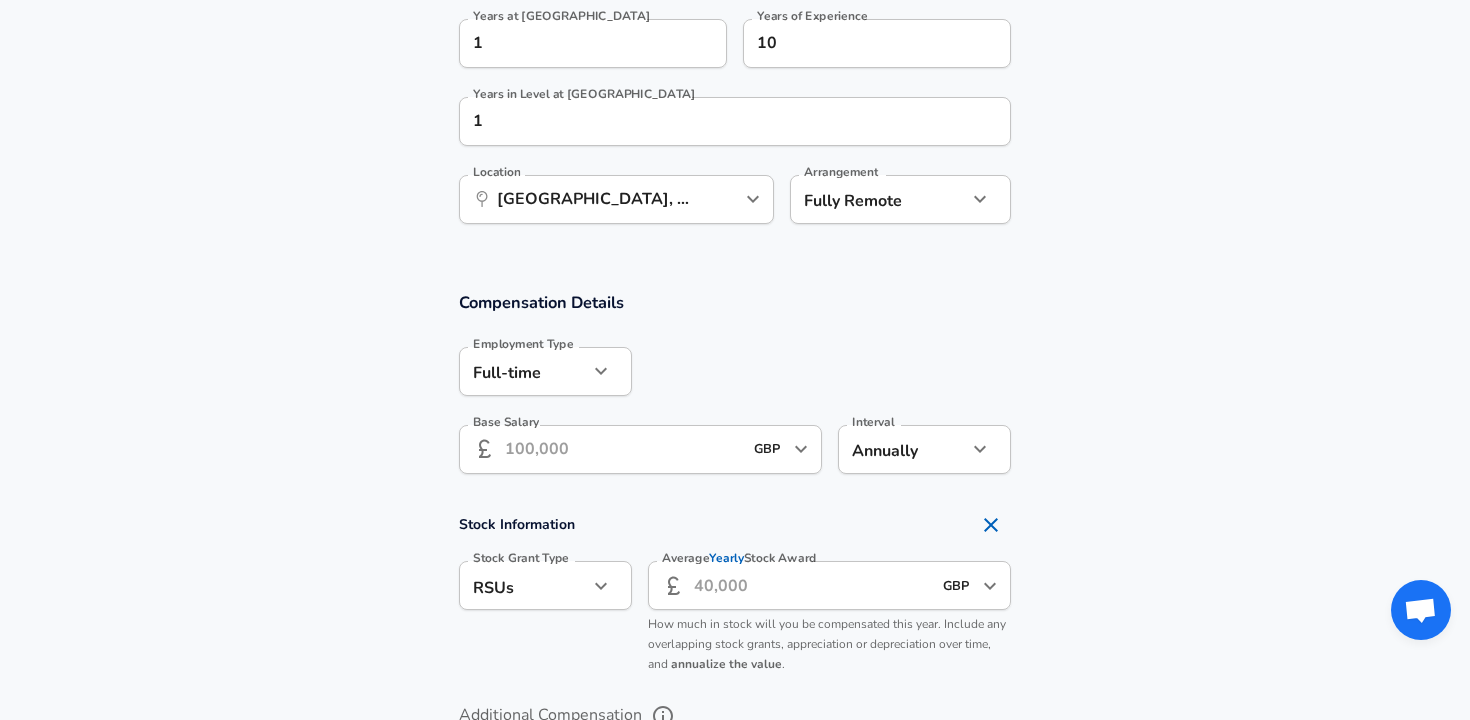 click on "Base Salary" at bounding box center [623, 449] 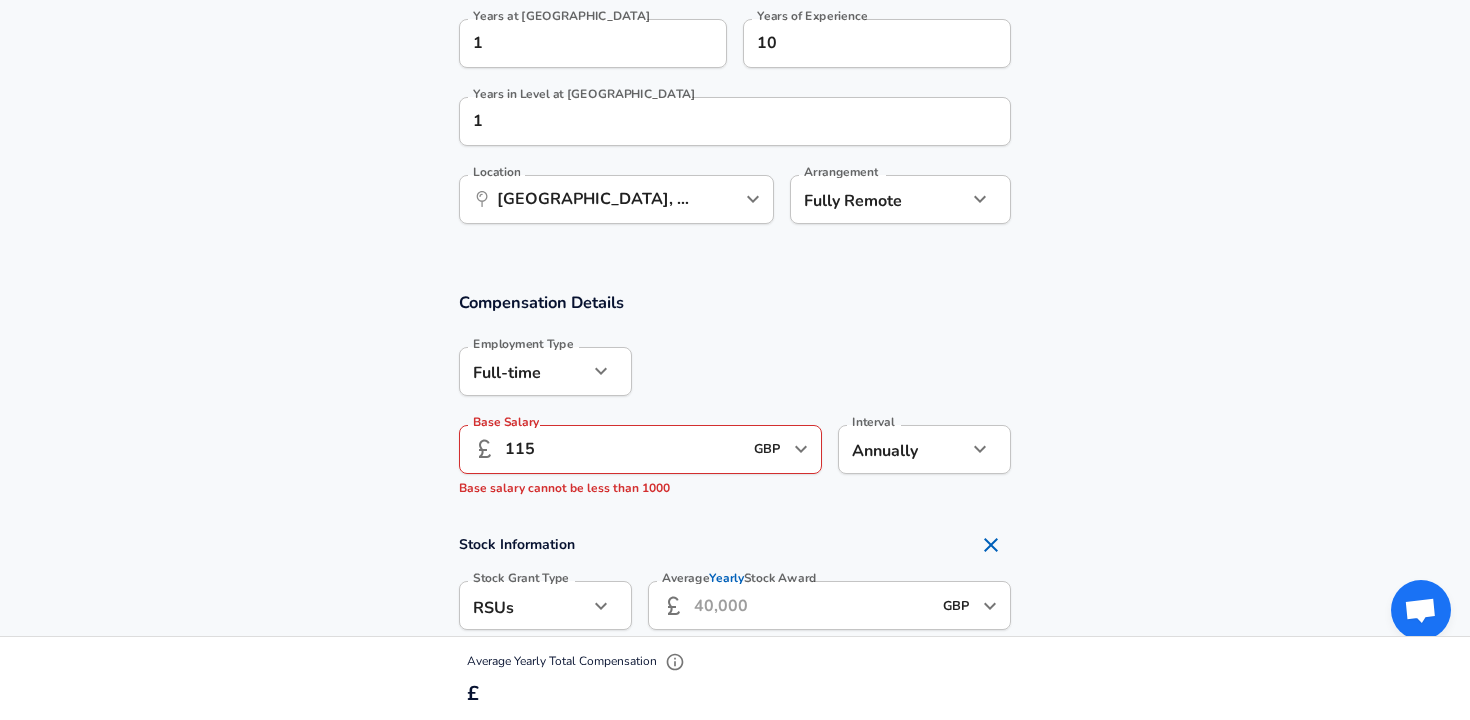 click on "Compensation Details Employment Type [DEMOGRAPHIC_DATA] full_time Employment Type Base Salary ​ 115 GBP ​ Base Salary Base salary cannot be less than 1000 Interval Annually yearly Interval Stock Information  Stock Grant Type RSUs stock Stock Grant Type Average  Yearly  Stock Award ​ GBP ​ Average  Yearly  Stock Award   How much in stock will you be compensated this year. Include any overlapping stock grants, appreciation or depreciation over time, and   annualize the value . Additional Compensation   Stock Bonus" at bounding box center [735, 555] 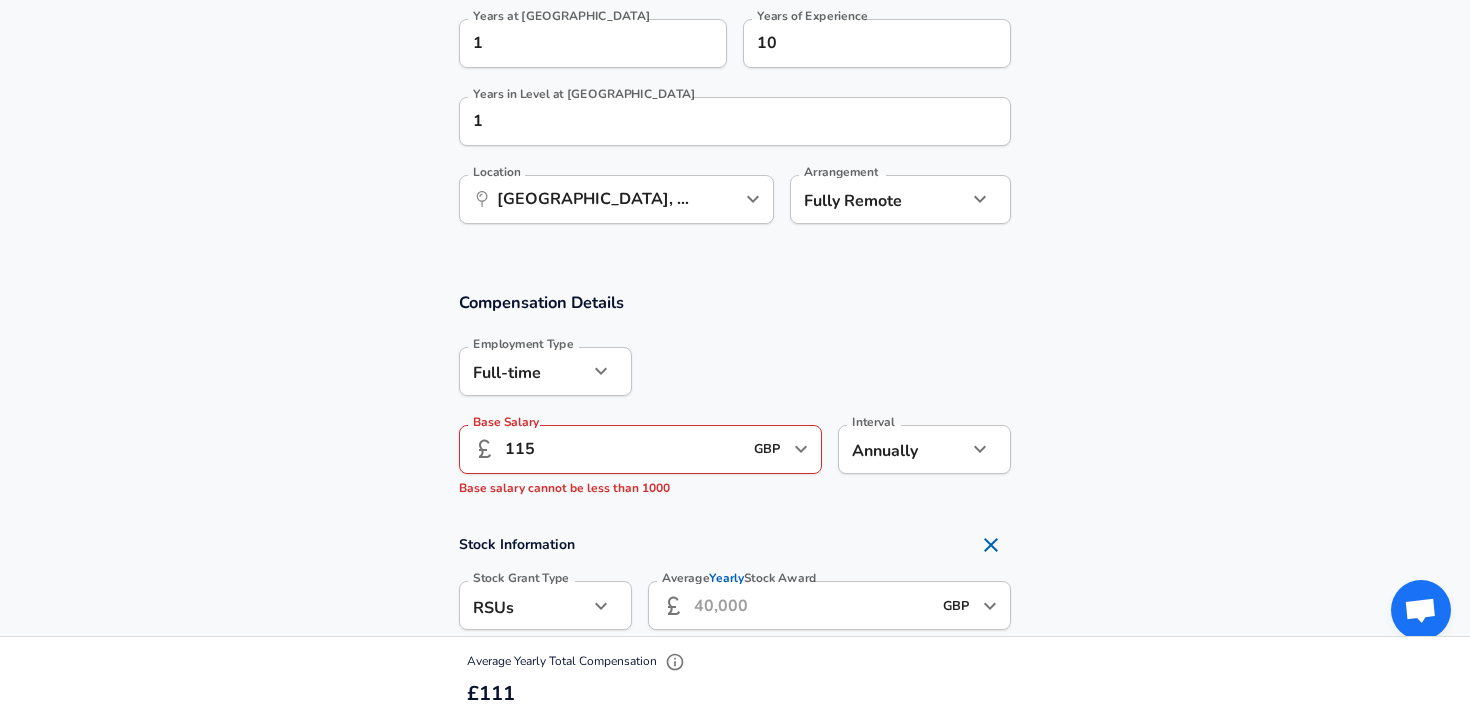click on "115" at bounding box center [623, 449] 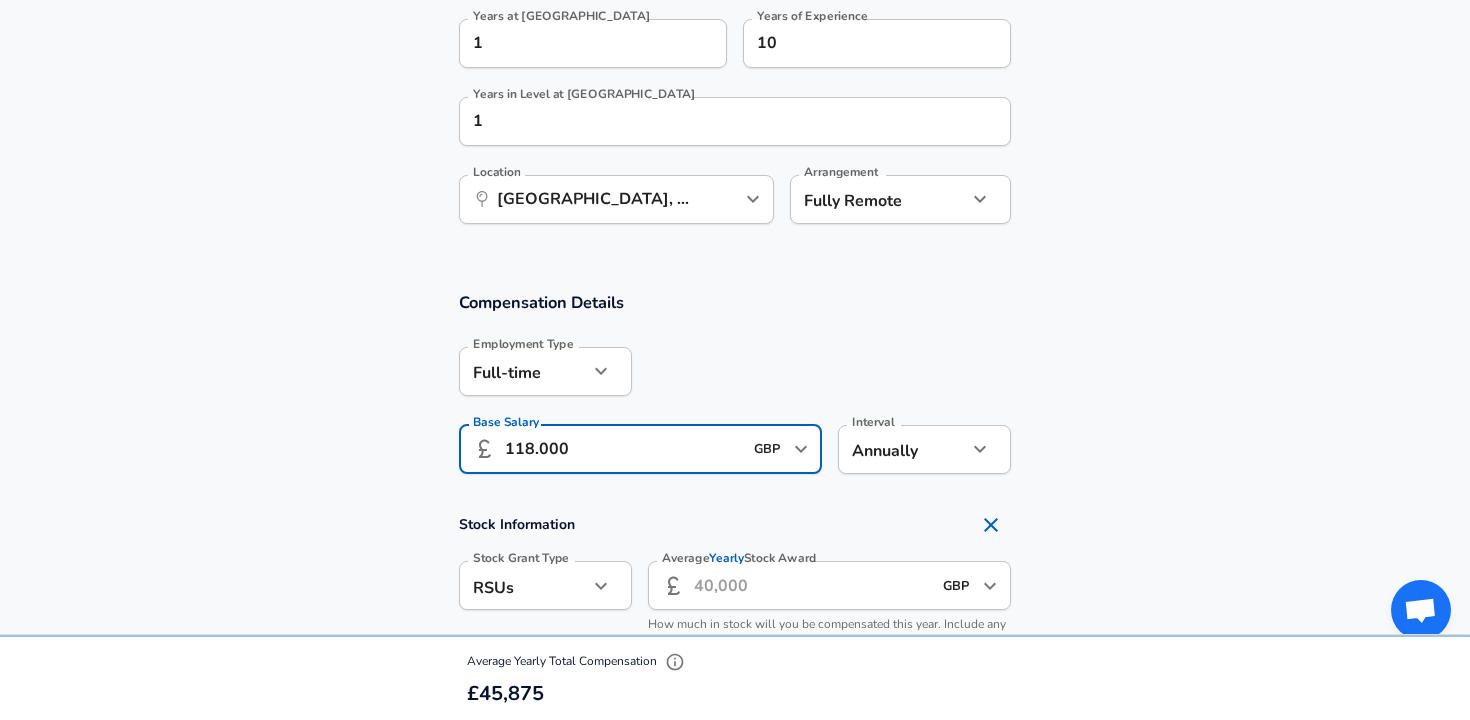 type on "118.000" 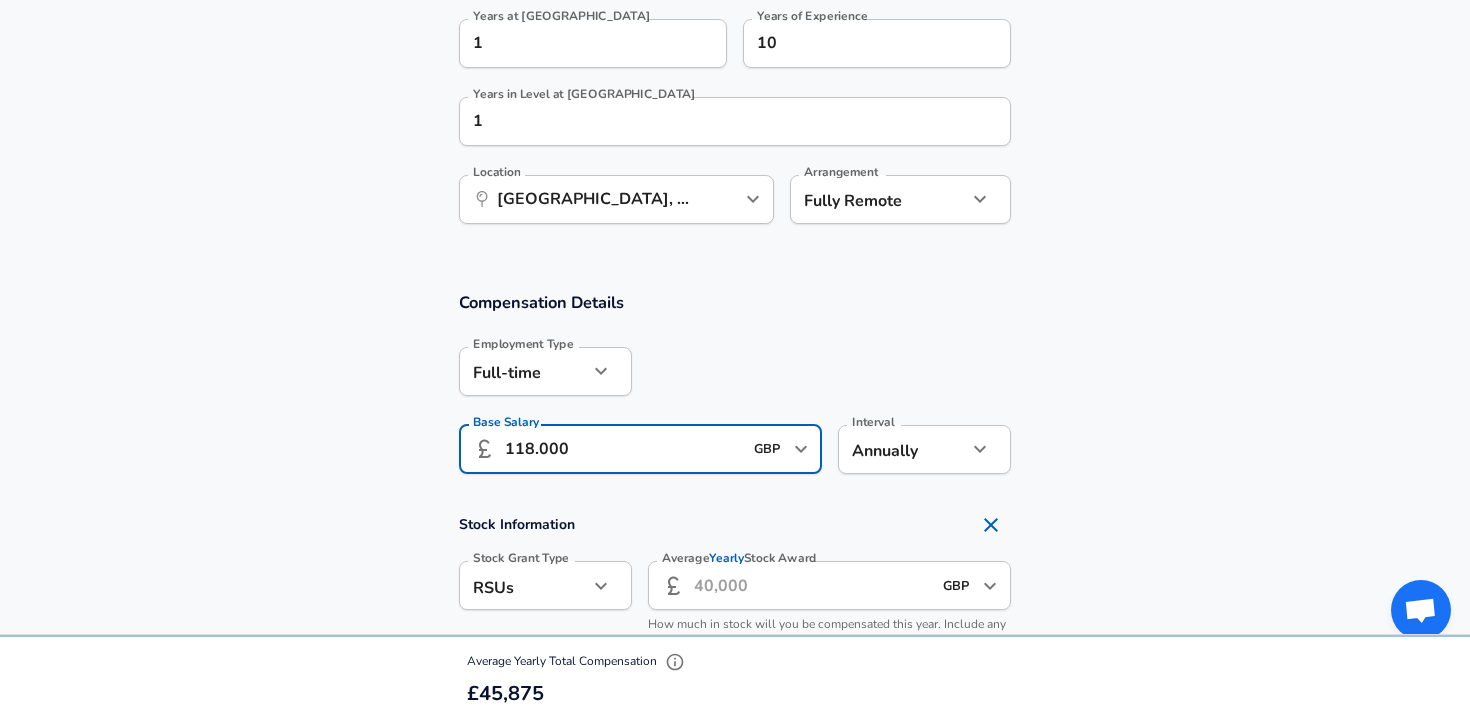 click on "Compensation Details Employment Type [DEMOGRAPHIC_DATA] full_time Employment Type Base Salary ​ 118.000 GBP ​ Base Salary Interval Annually yearly Interval" at bounding box center [735, 389] 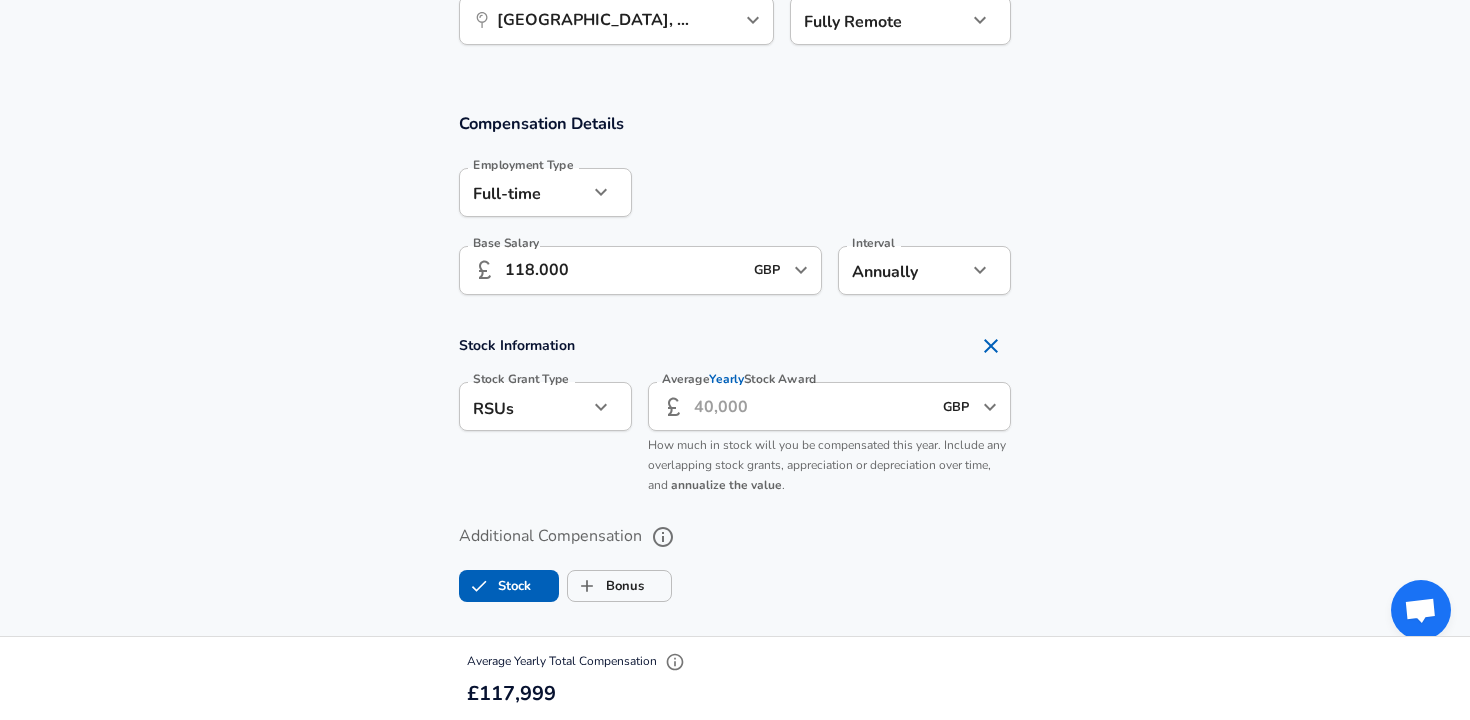 scroll, scrollTop: 1197, scrollLeft: 0, axis: vertical 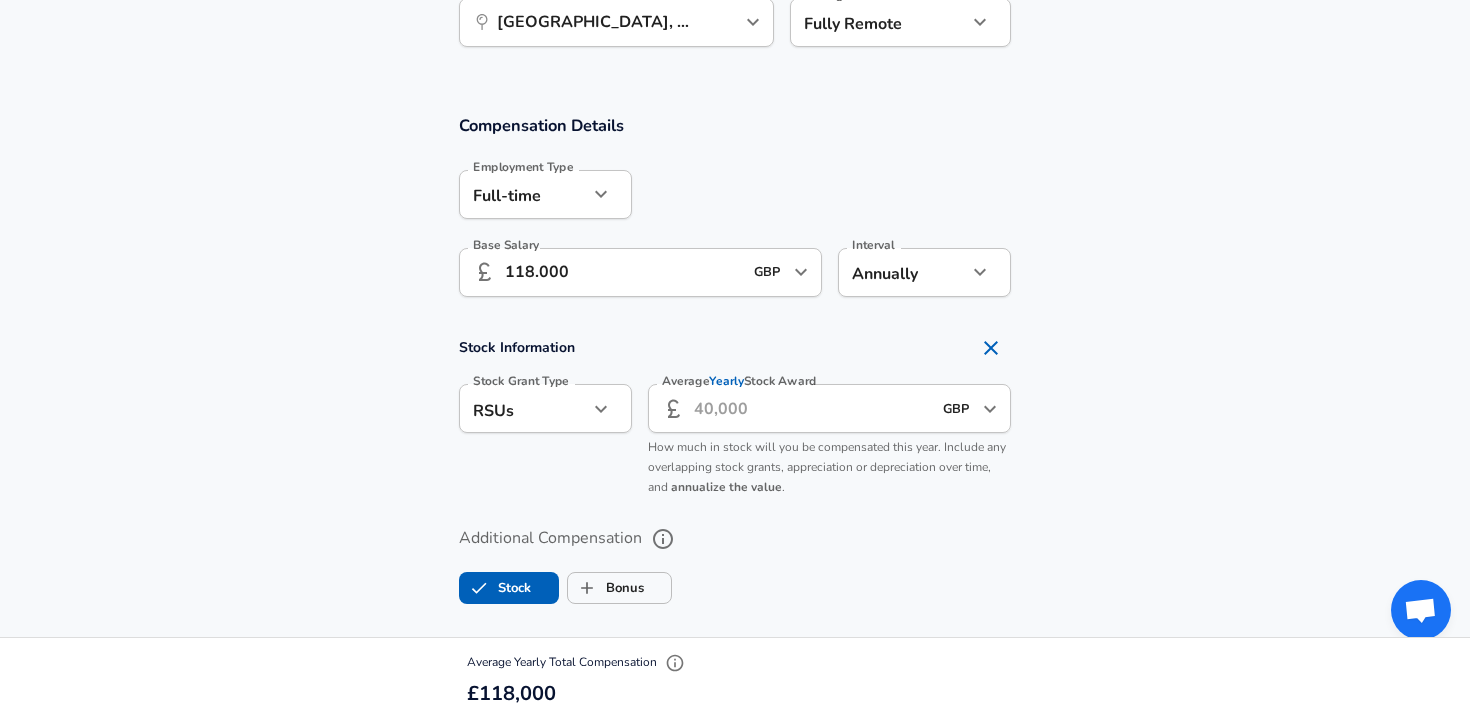 click on "Average  Yearly  Stock Award" at bounding box center (812, 408) 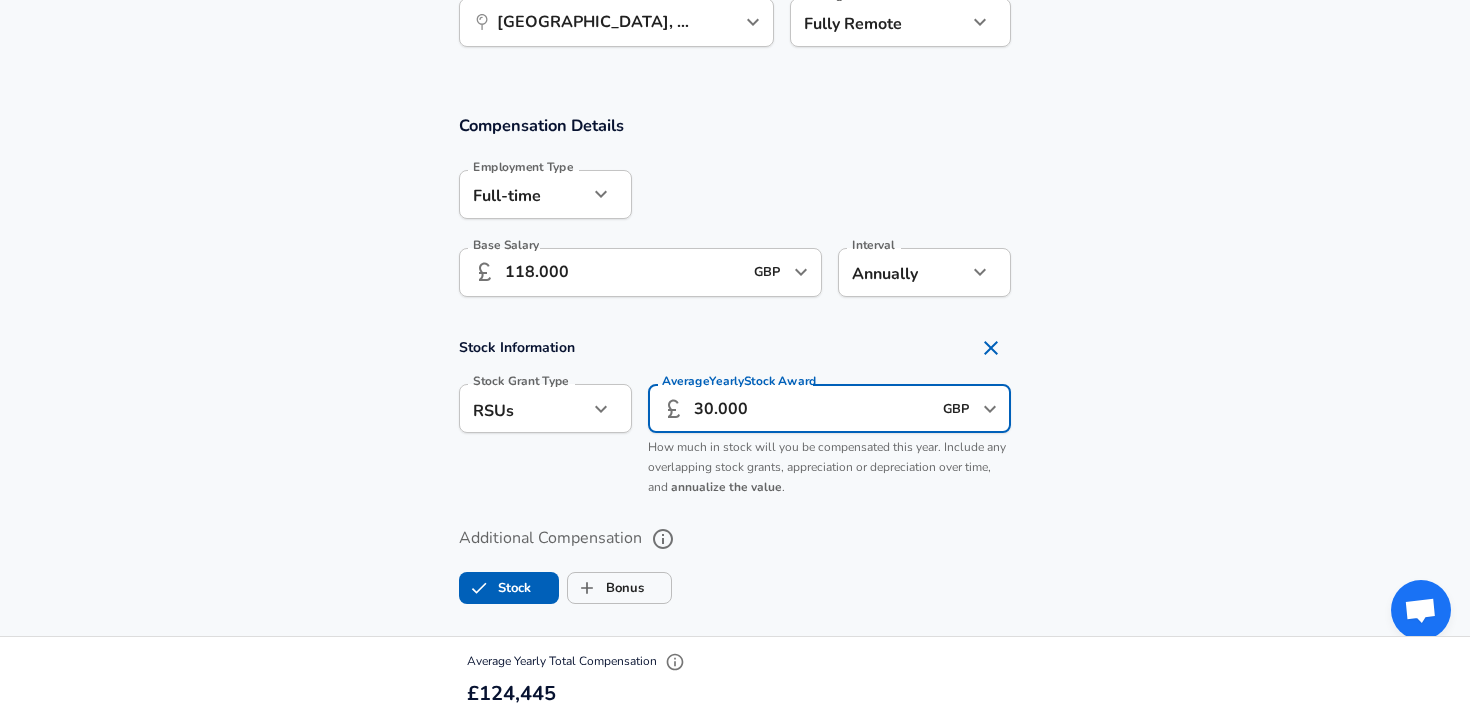 type on "30.000" 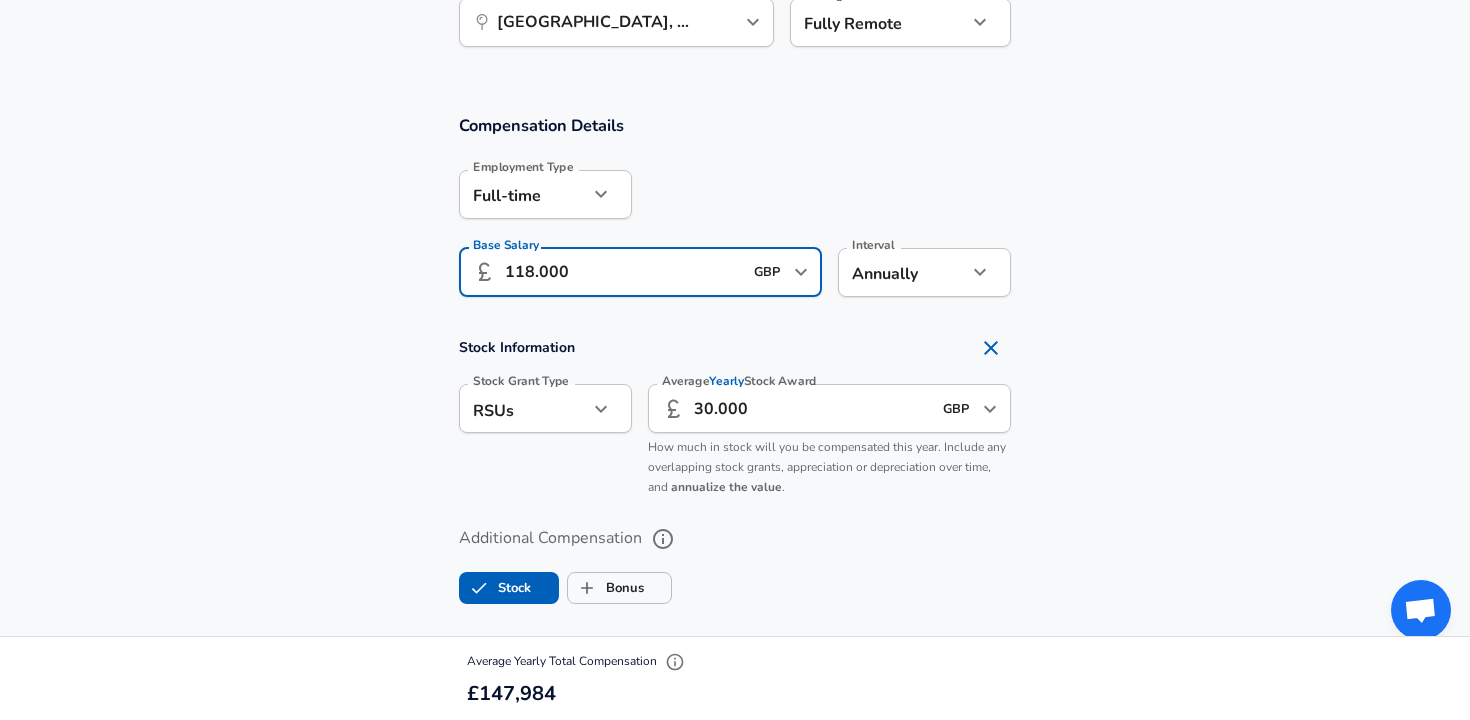 click on "118.000" at bounding box center [623, 272] 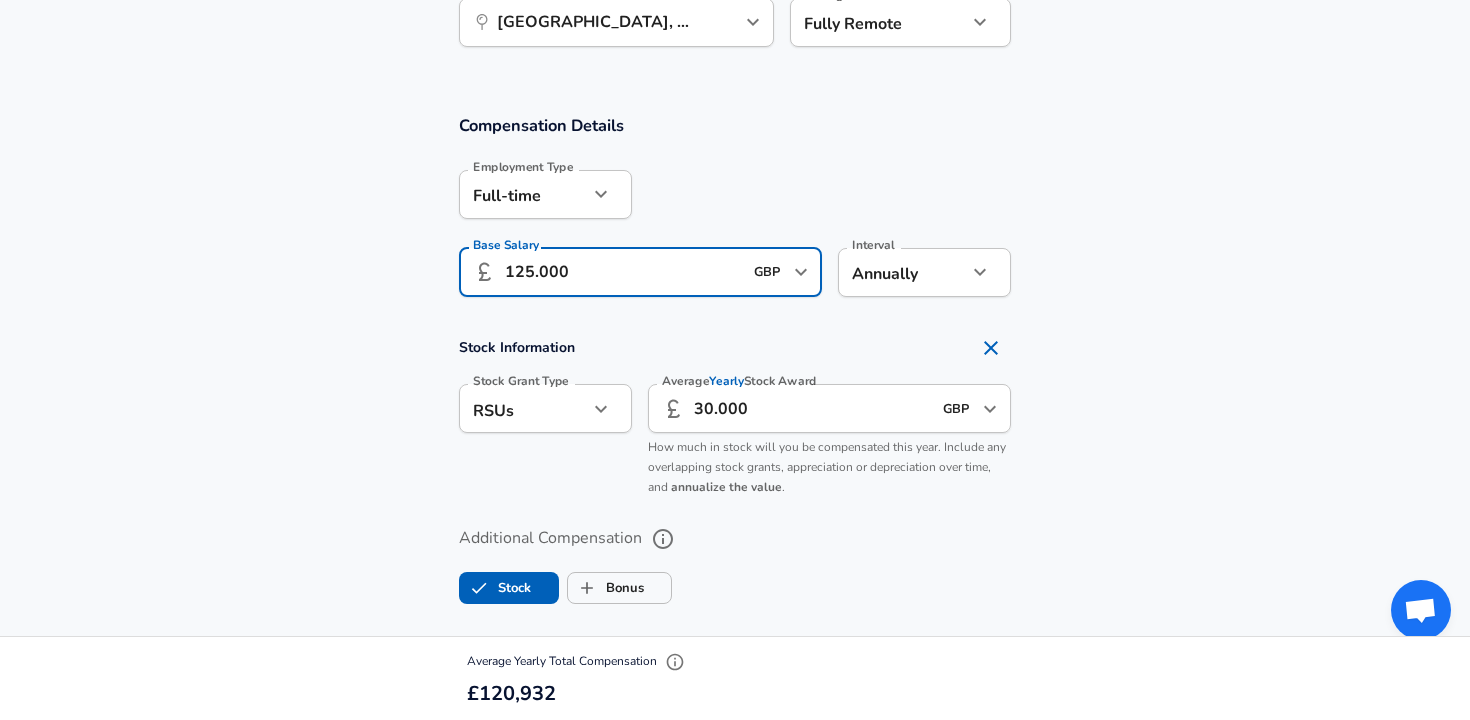 type on "125.000" 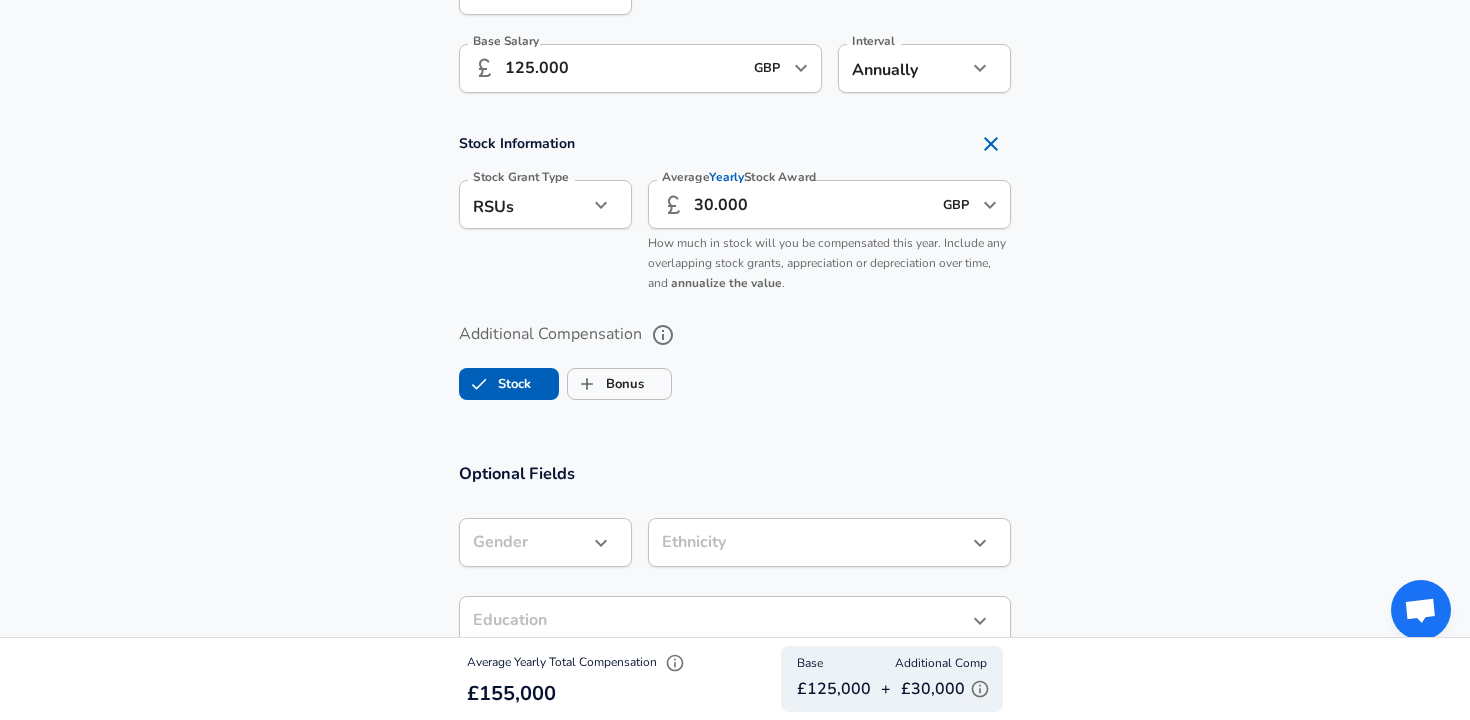 scroll, scrollTop: 1402, scrollLeft: 0, axis: vertical 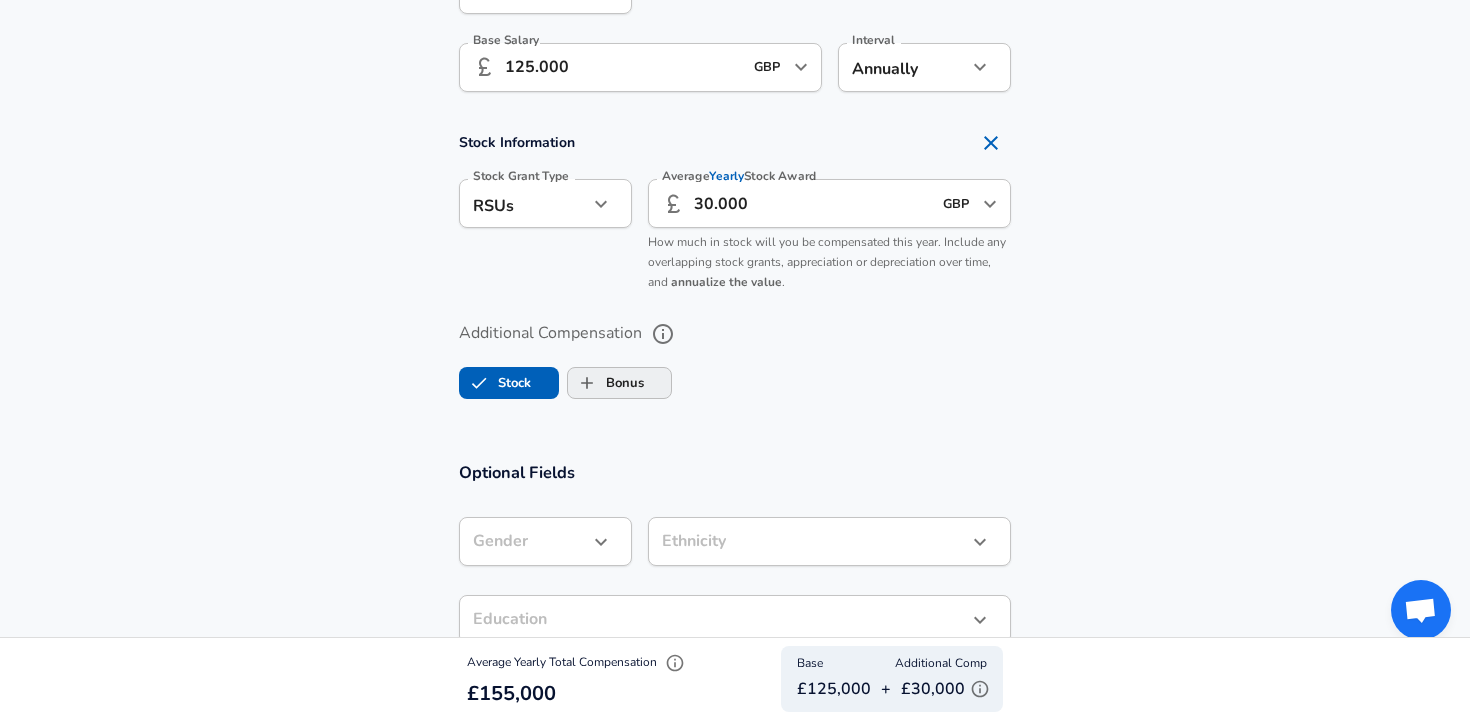 click on "Bonus" at bounding box center [606, 383] 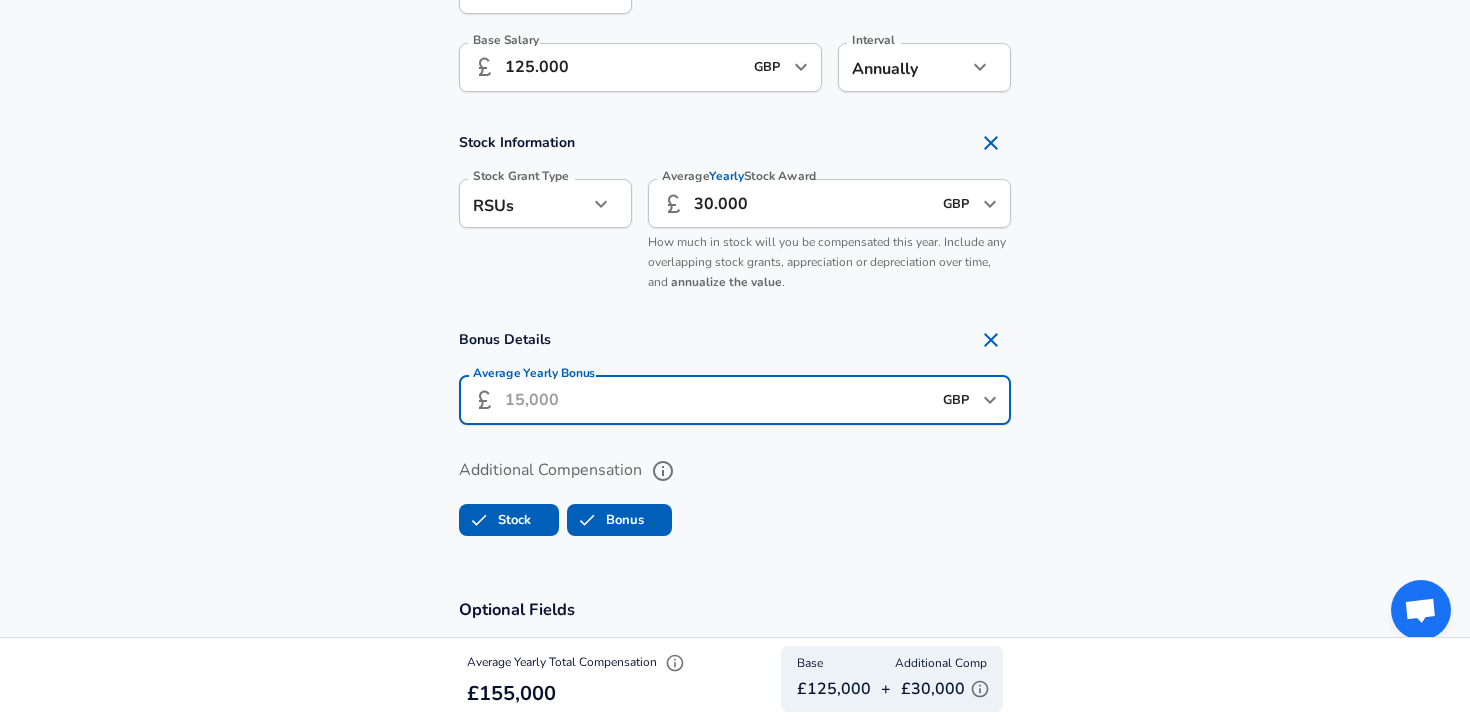 click on "Average Yearly Bonus" at bounding box center [718, 400] 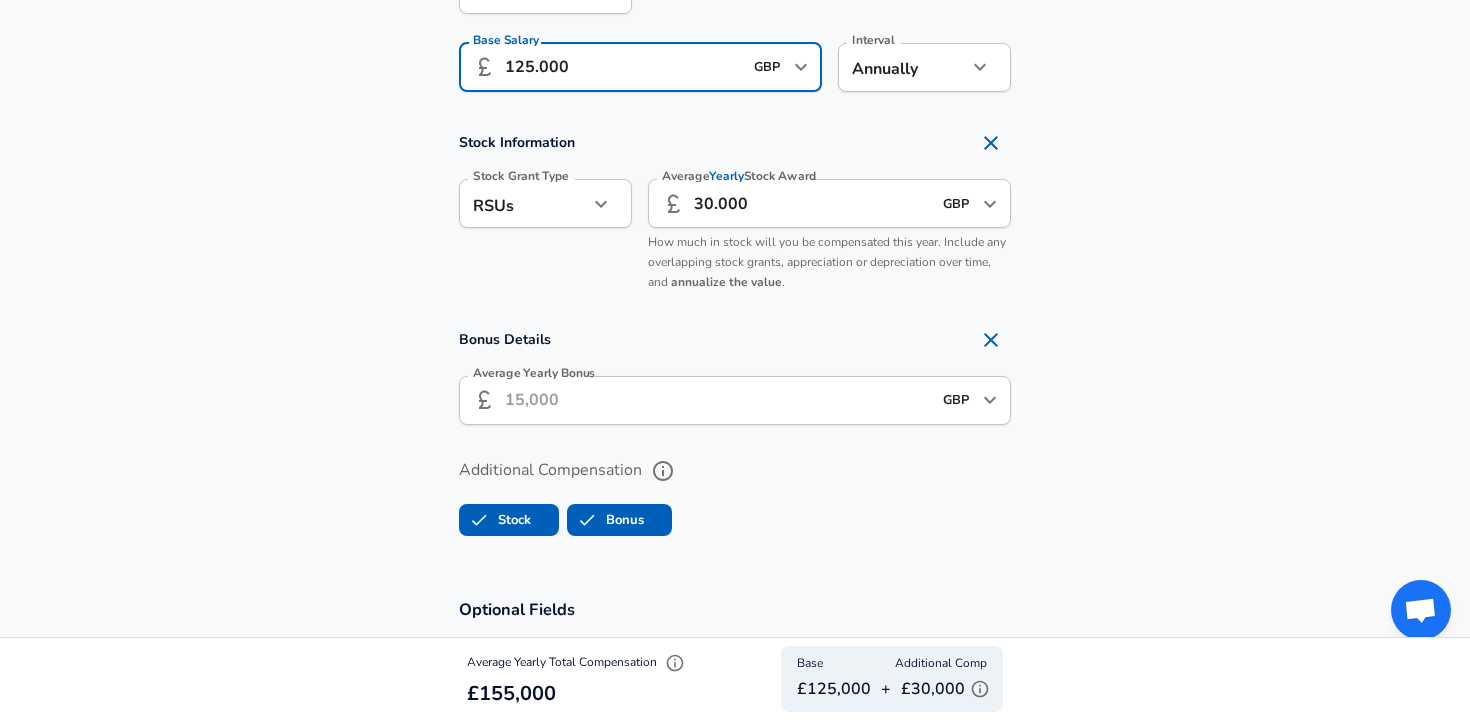 click on "125.000" at bounding box center (623, 67) 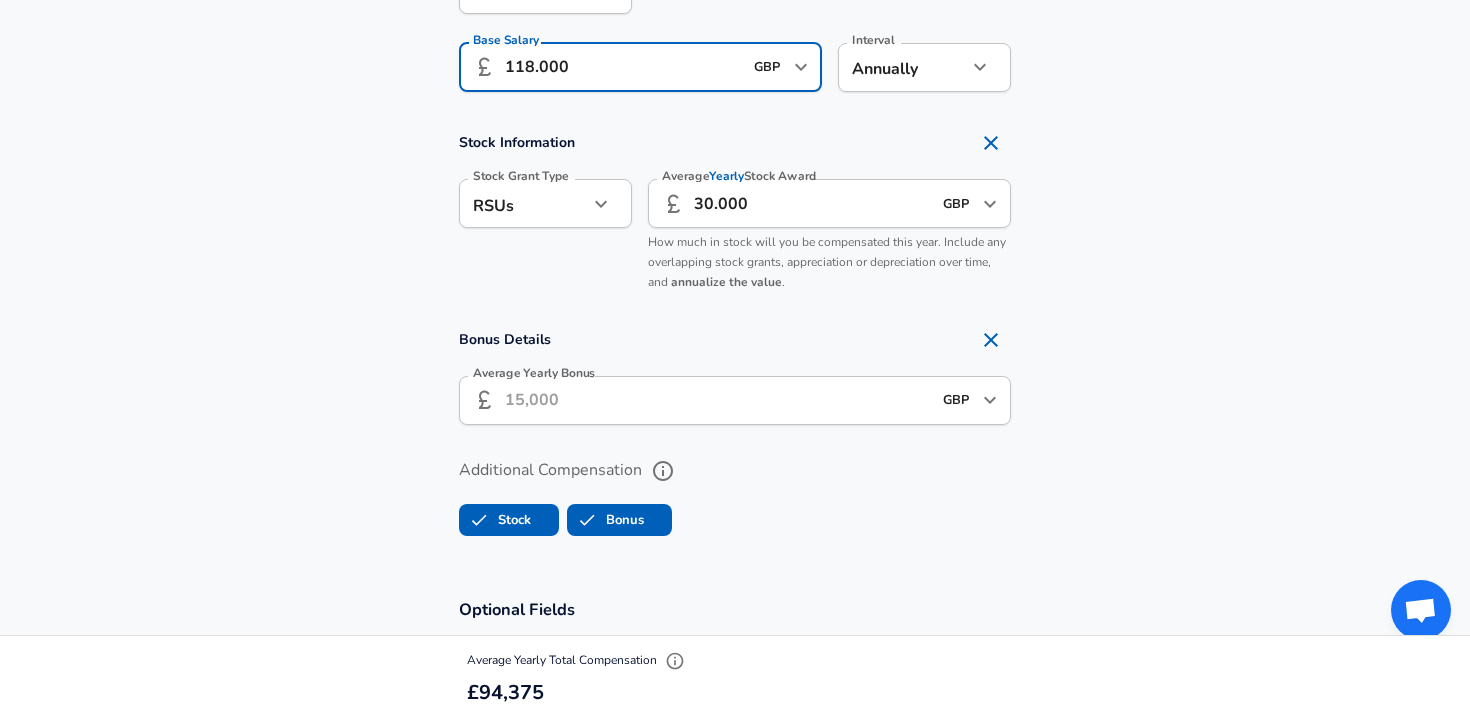 type on "118.000" 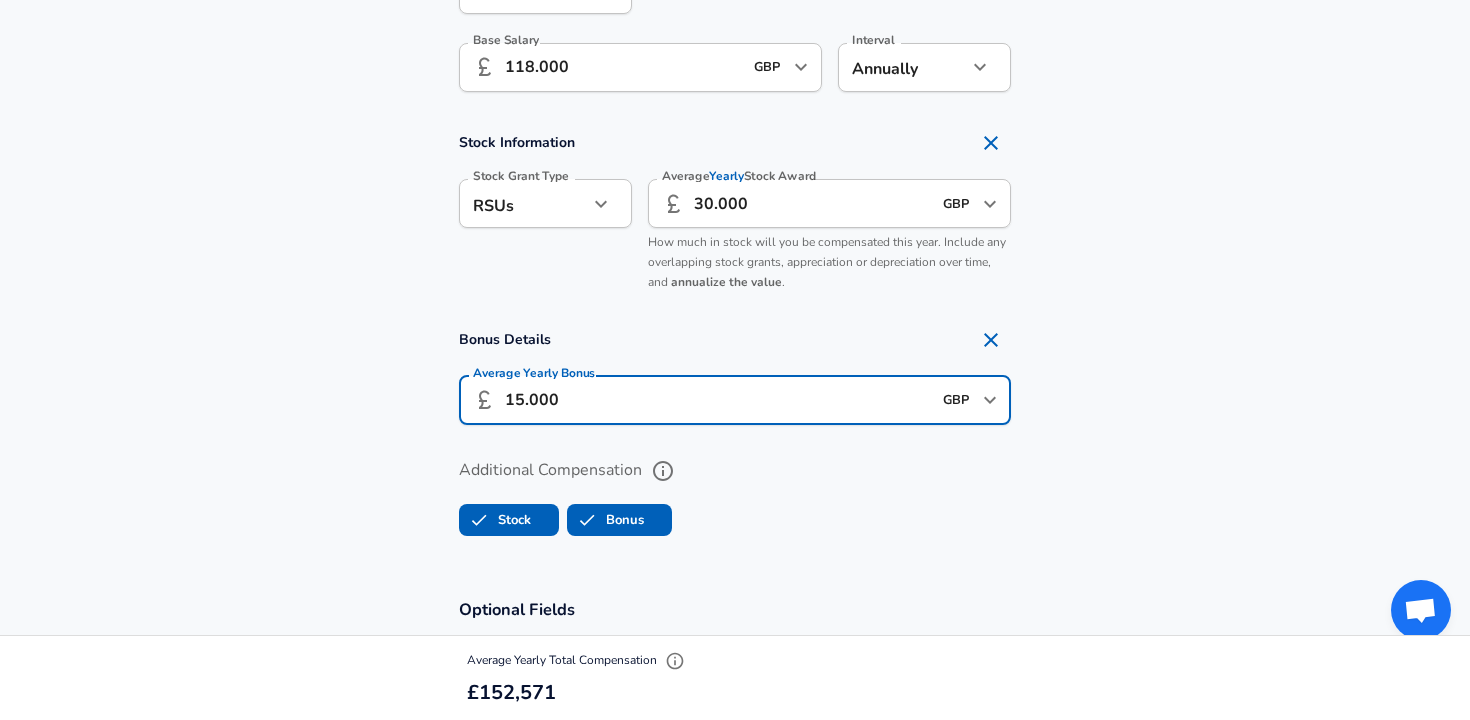 type on "15.000" 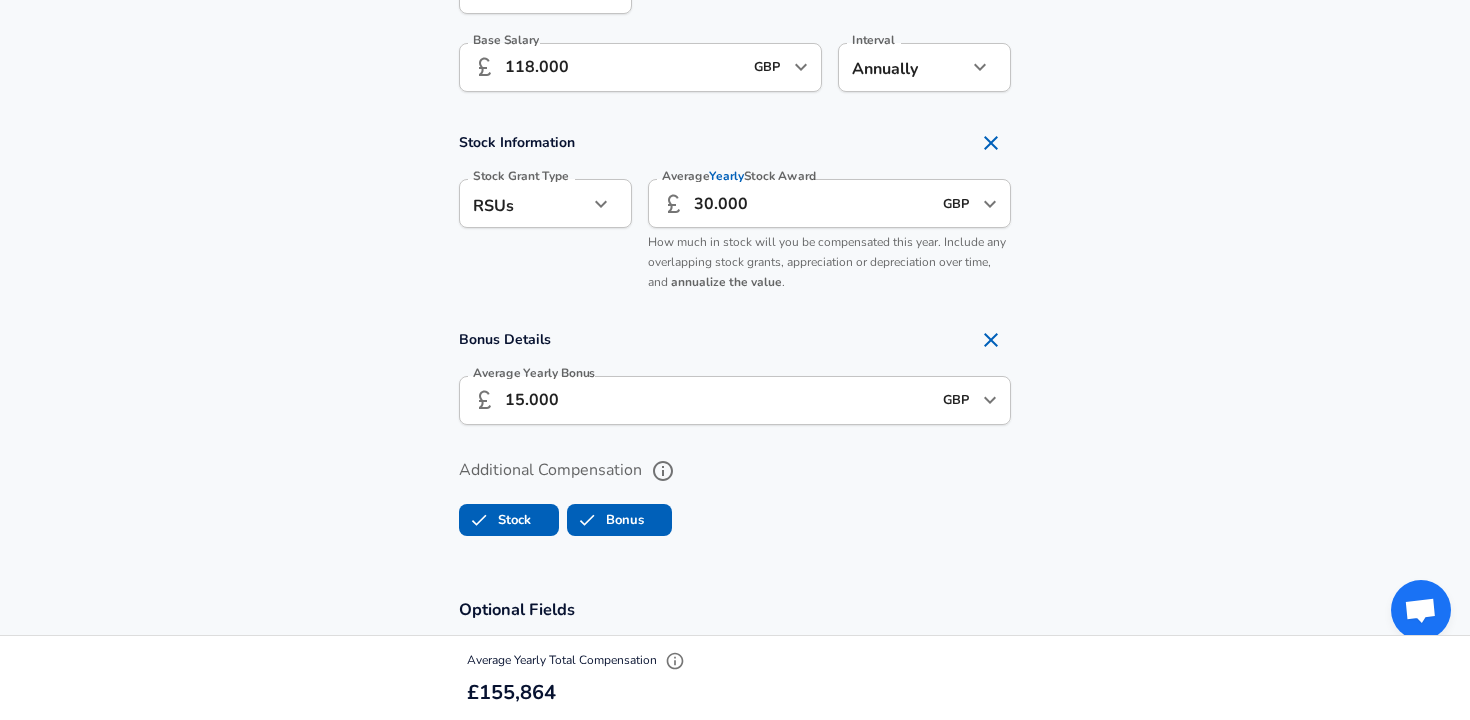 click on "Stock Information  Stock Grant Type RSUs stock Stock Grant Type Average  Yearly  Stock Award ​ 30.000 GBP ​ Average  Yearly  Stock Award   How much in stock will you be compensated this year. Include any overlapping stock grants, appreciation or depreciation over time, and   annualize the value ." at bounding box center (735, 212) 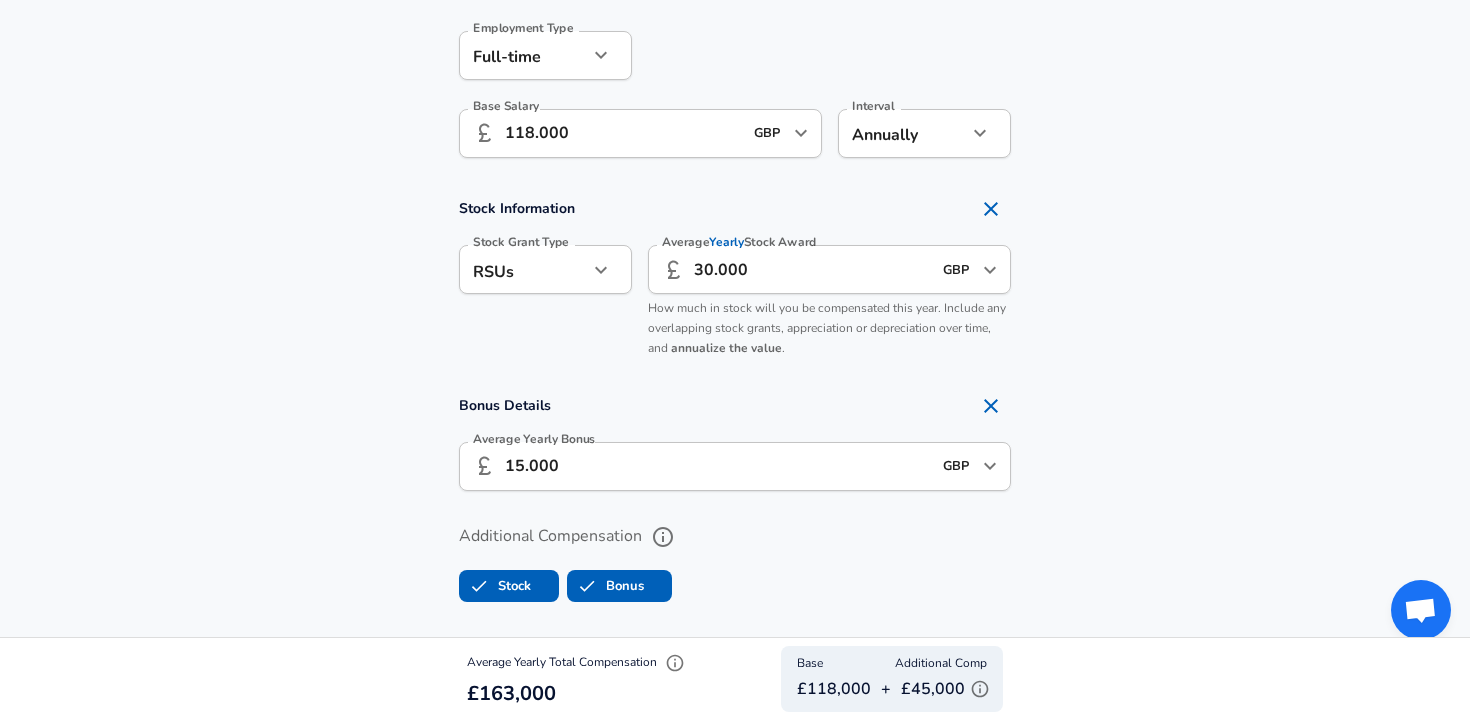 scroll, scrollTop: 1329, scrollLeft: 0, axis: vertical 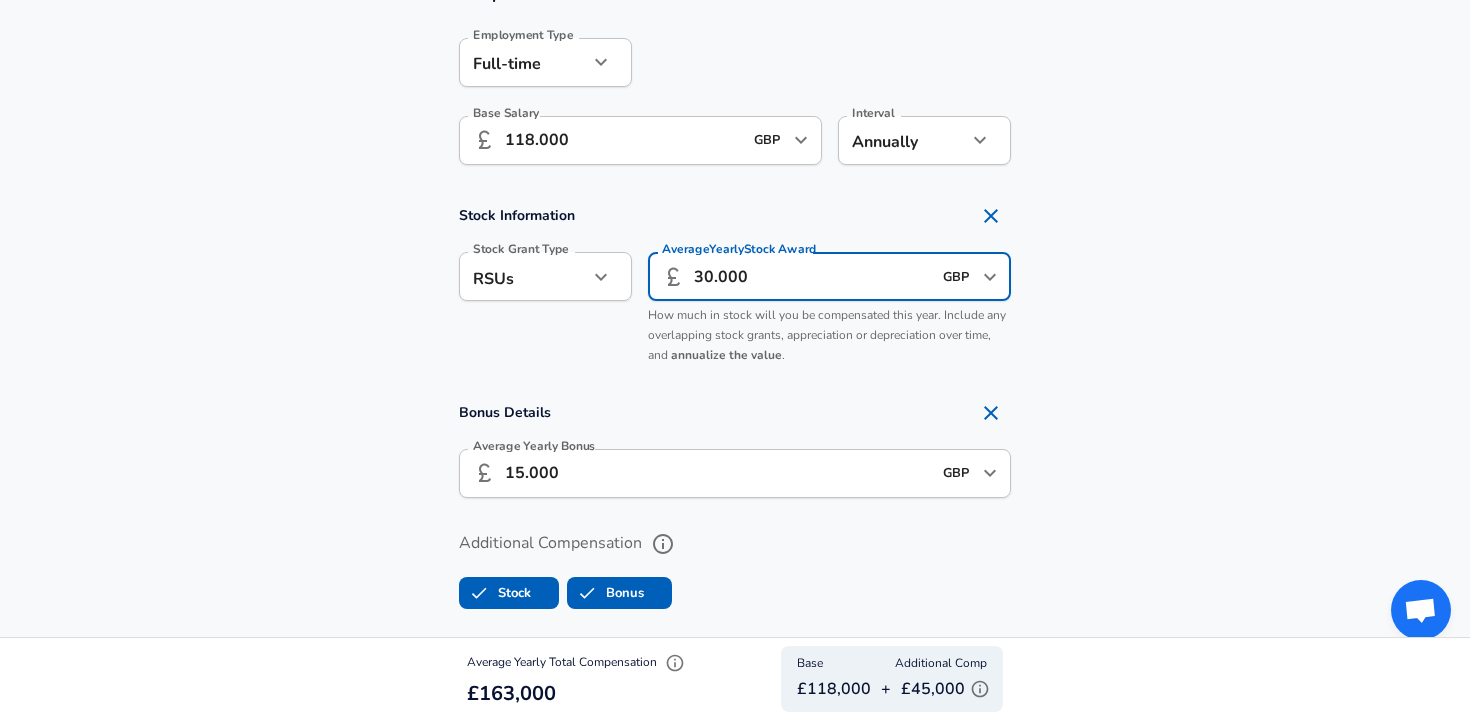 click on "30.000" at bounding box center (812, 276) 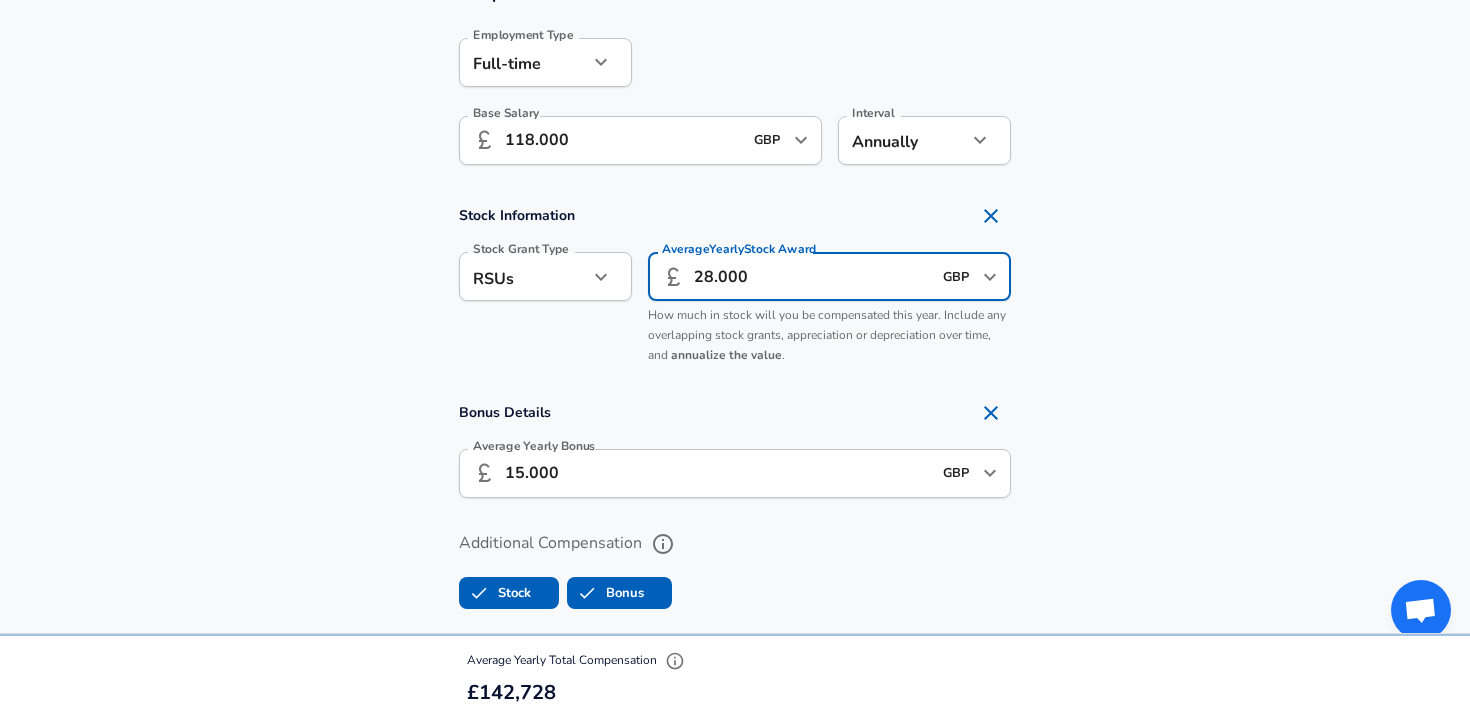 type on "28.000" 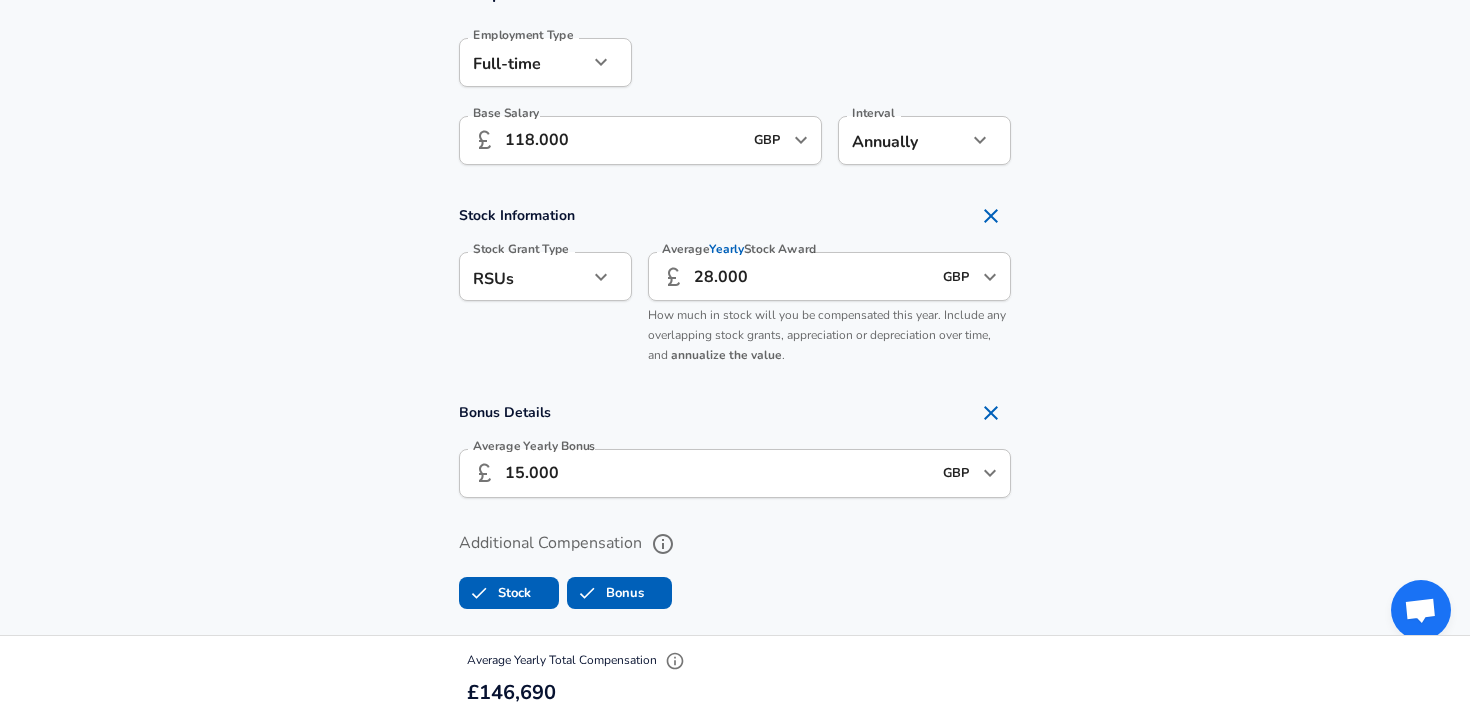 click on "Stock Information  Stock Grant Type RSUs stock Stock Grant Type Average  Yearly  Stock Award ​ 28.000 GBP ​ Average  Yearly  Stock Award   How much in stock will you be compensated this year. Include any overlapping stock grants, appreciation or depreciation over time, and   annualize the value ." at bounding box center [735, 285] 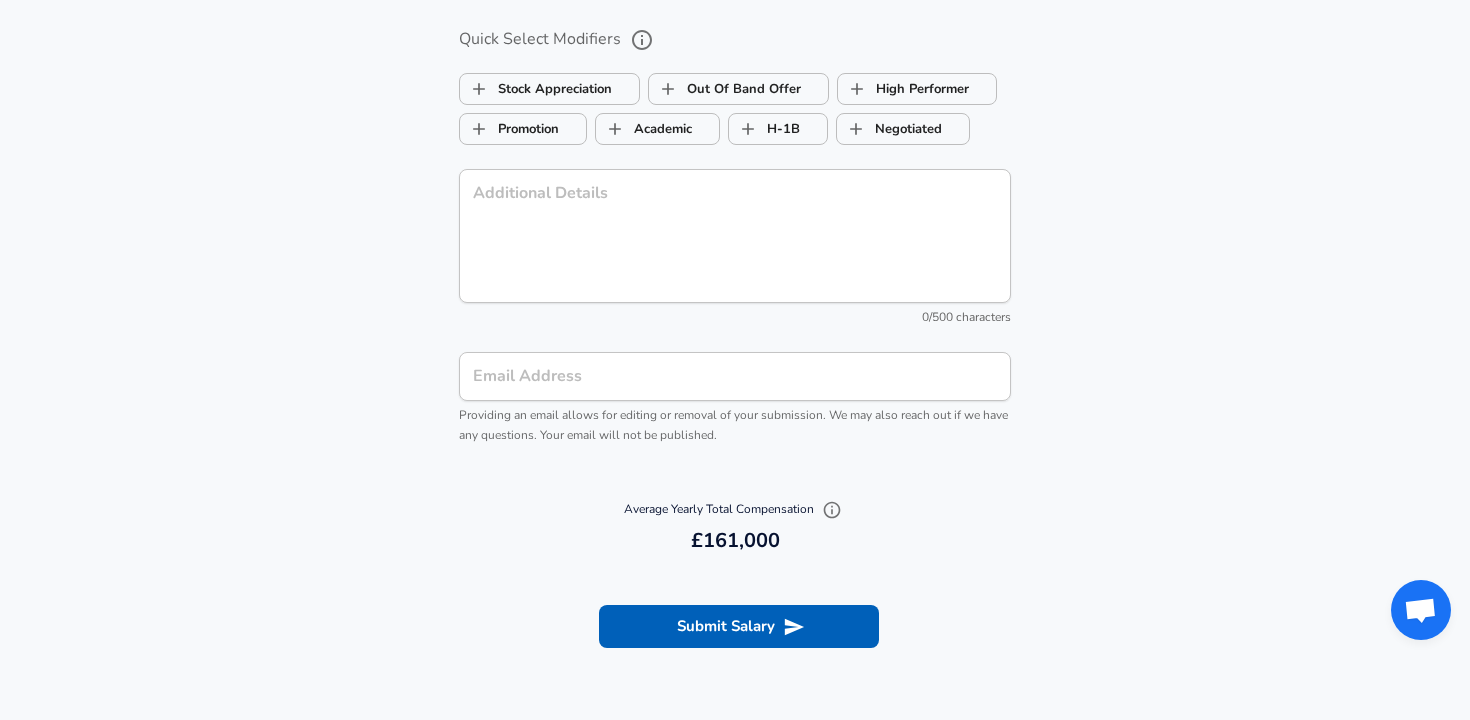 scroll, scrollTop: 2196, scrollLeft: 0, axis: vertical 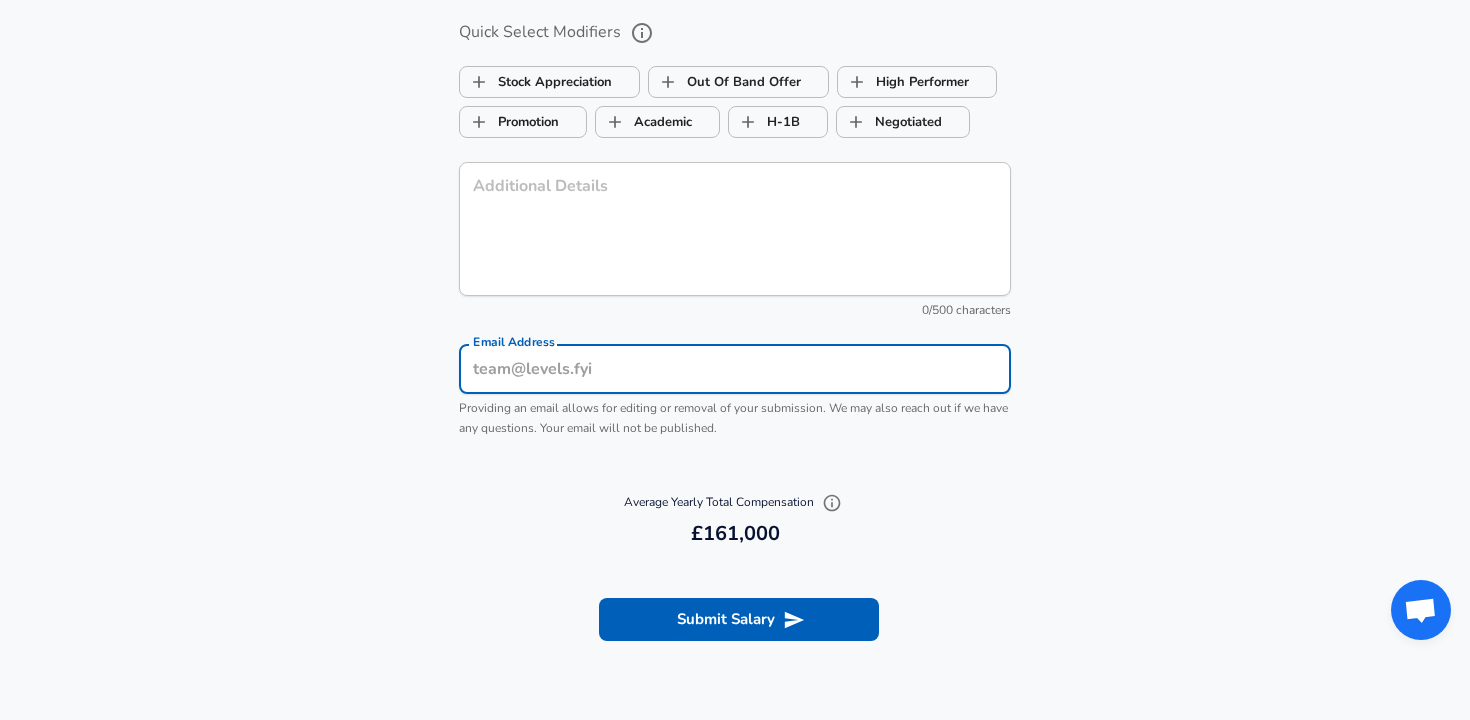 click on "Email Address" at bounding box center (735, 369) 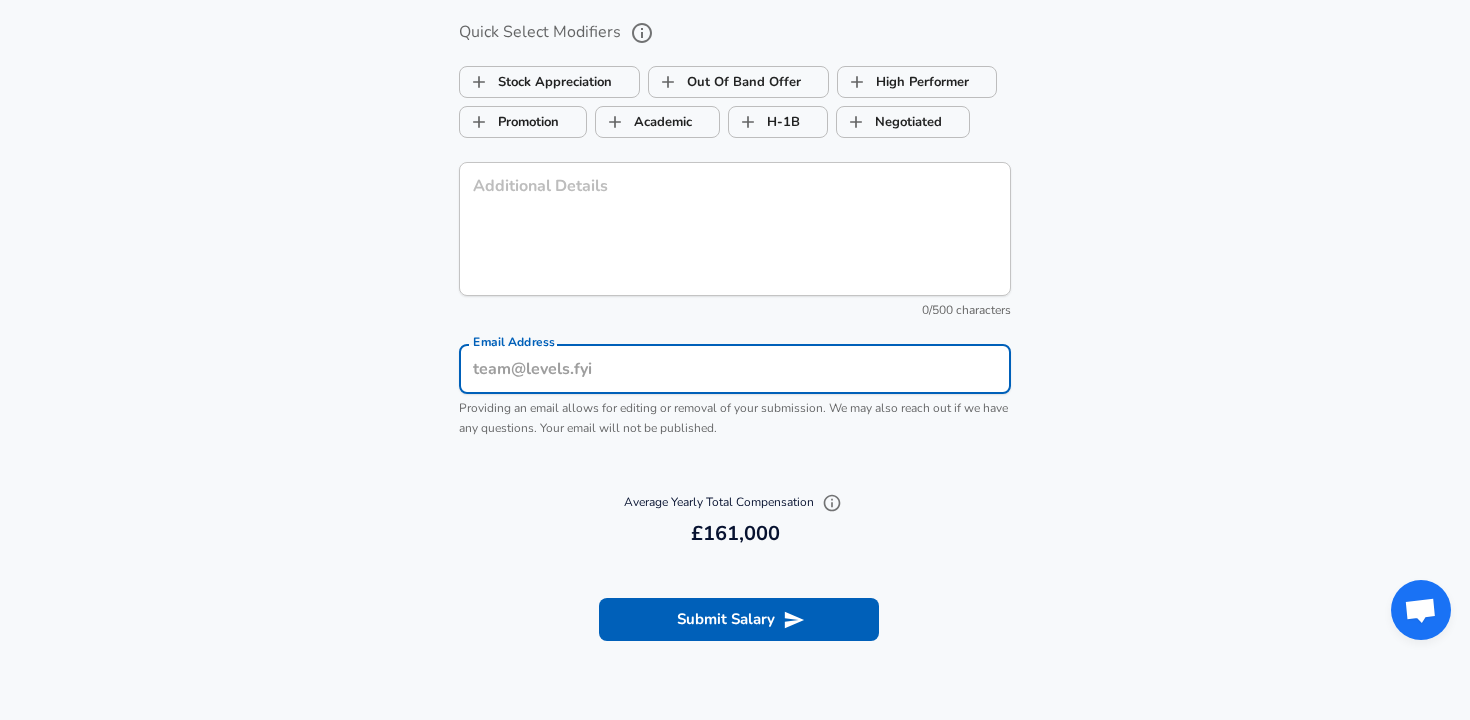 type on "[EMAIL_ADDRESS][DOMAIN_NAME]" 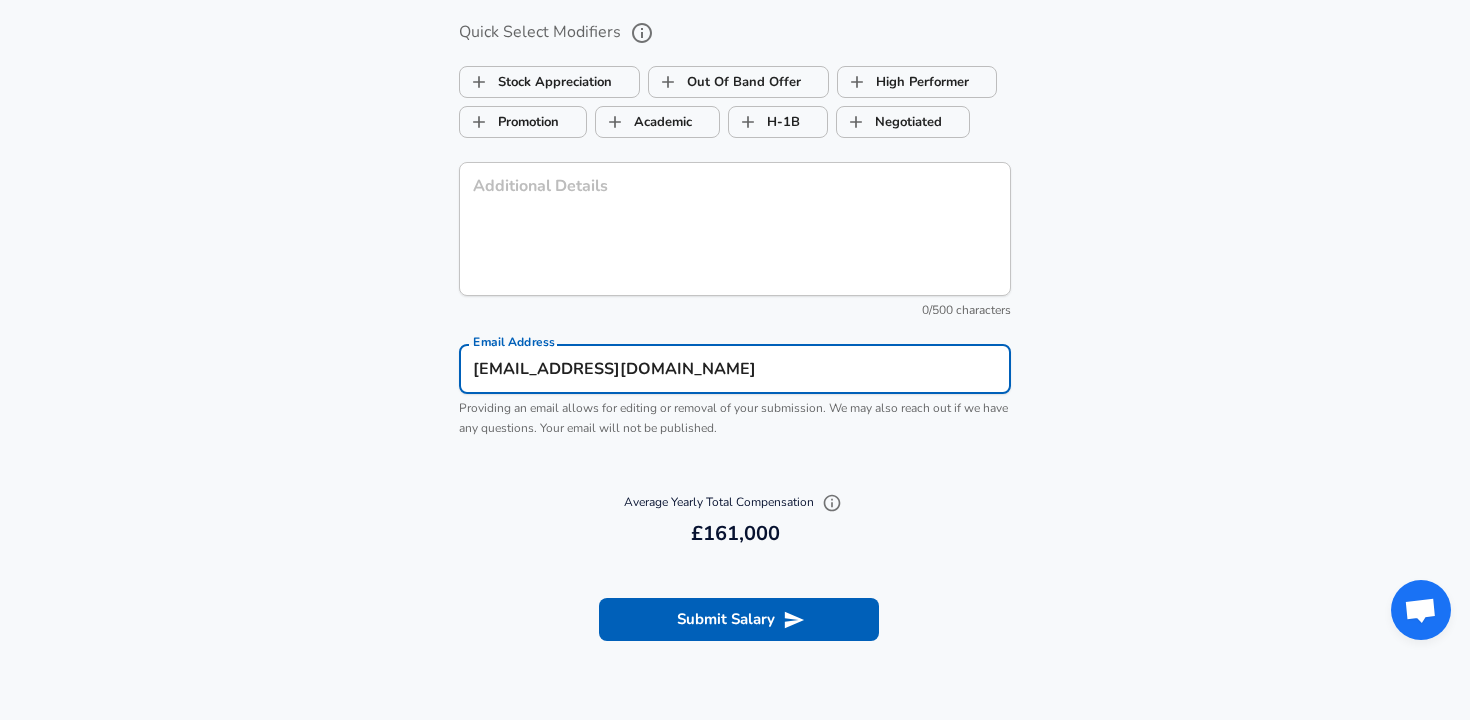 type 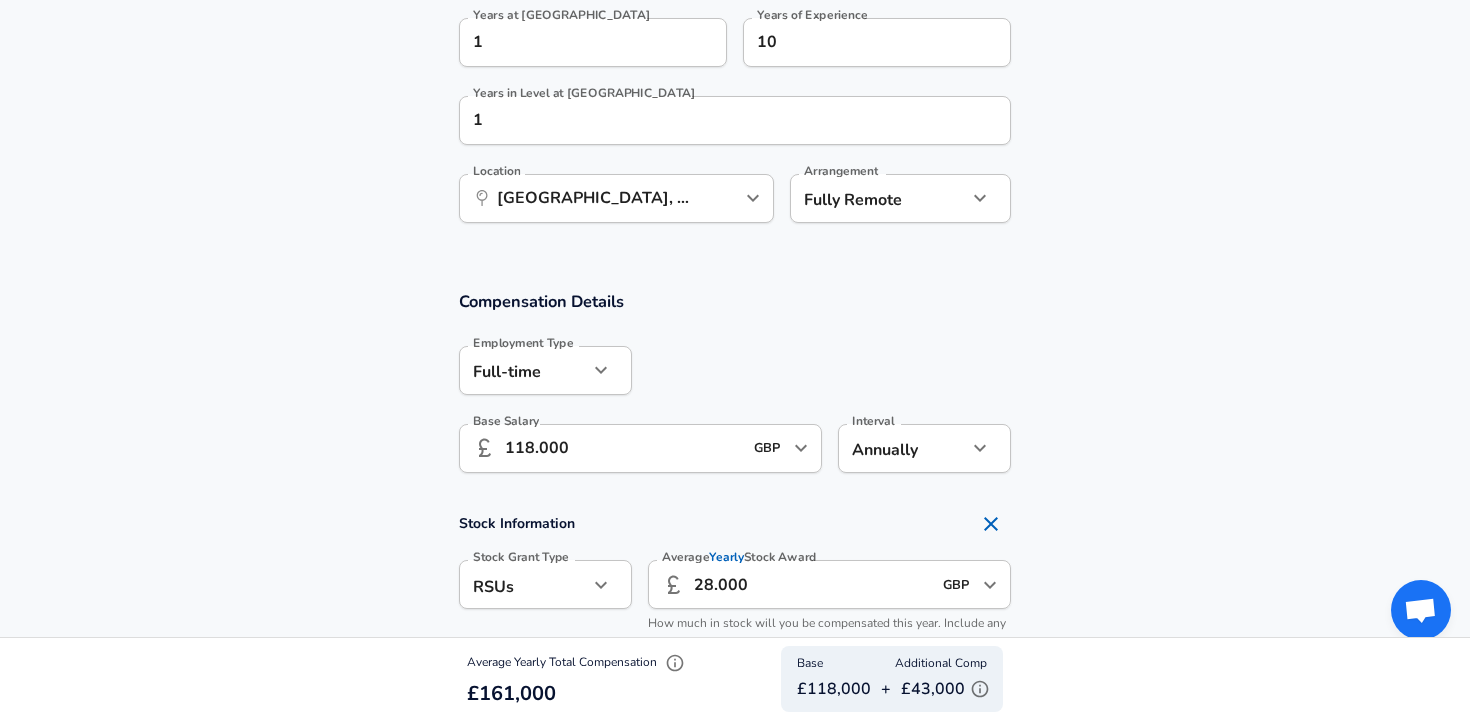 scroll, scrollTop: 0, scrollLeft: 0, axis: both 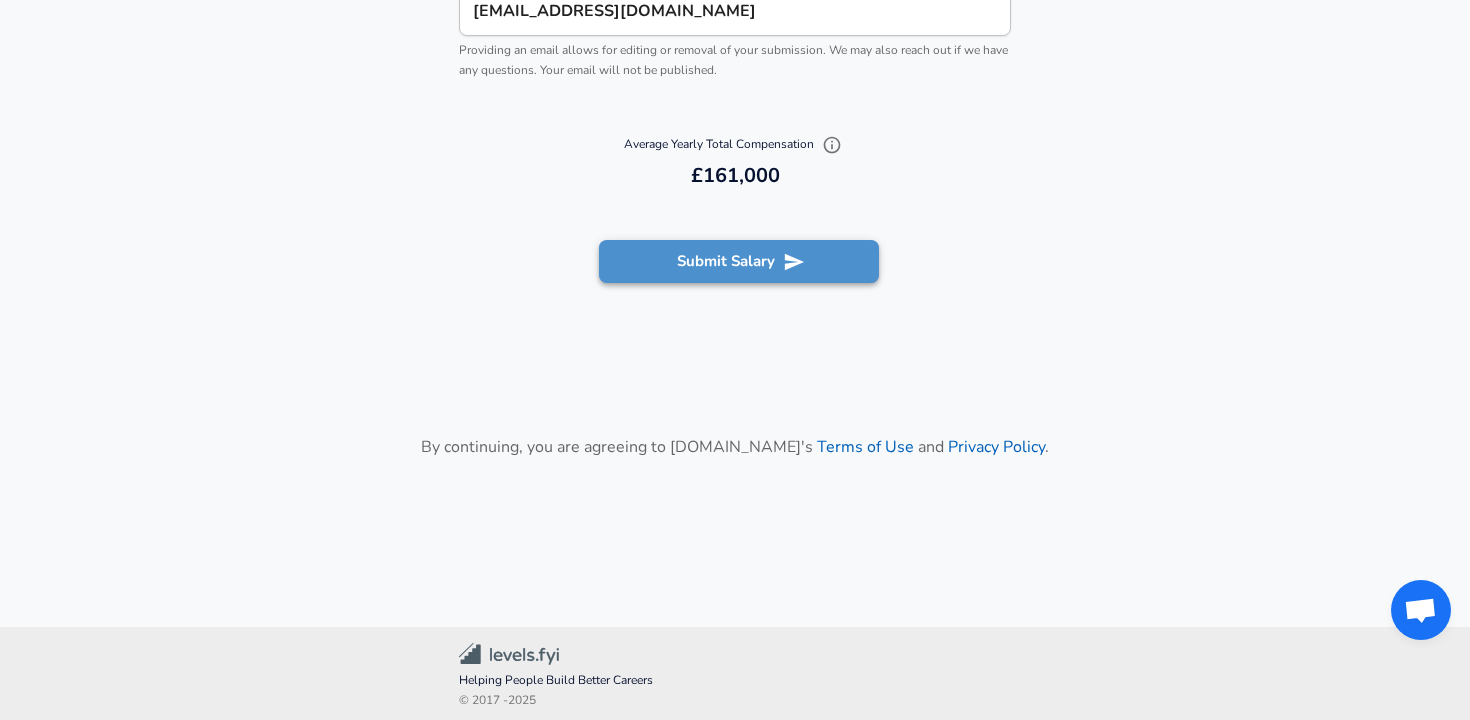 click on "Submit Salary" at bounding box center [739, 261] 